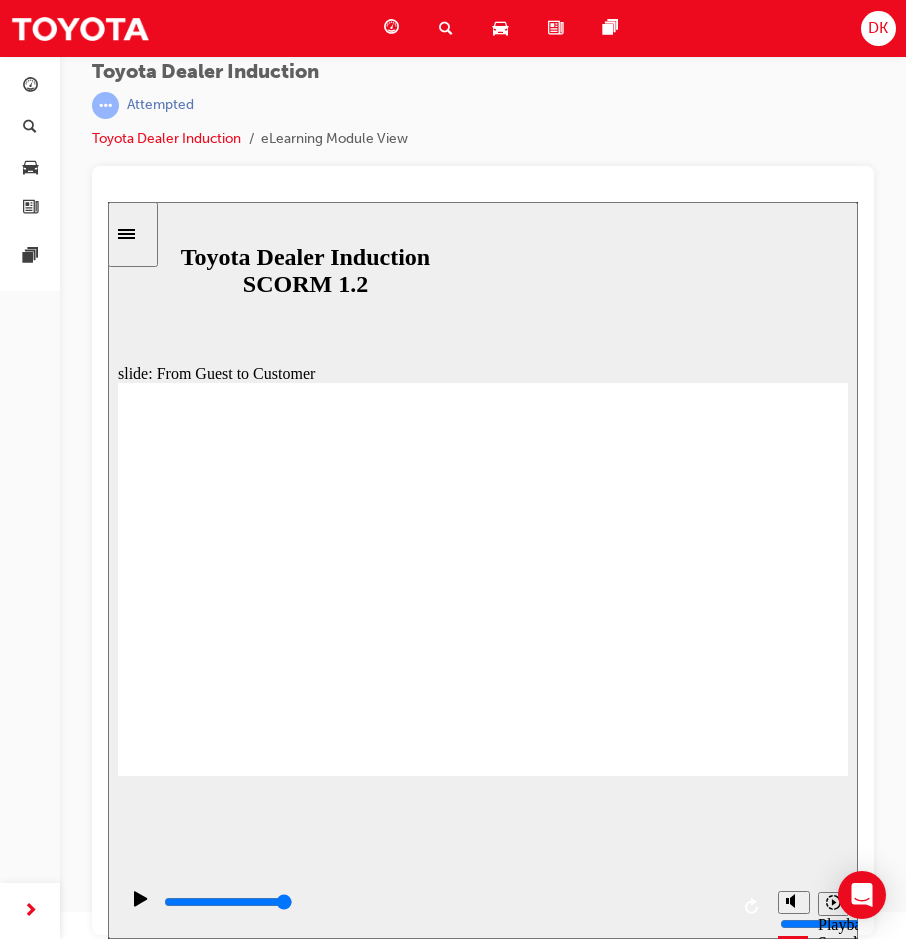 scroll, scrollTop: 0, scrollLeft: 0, axis: both 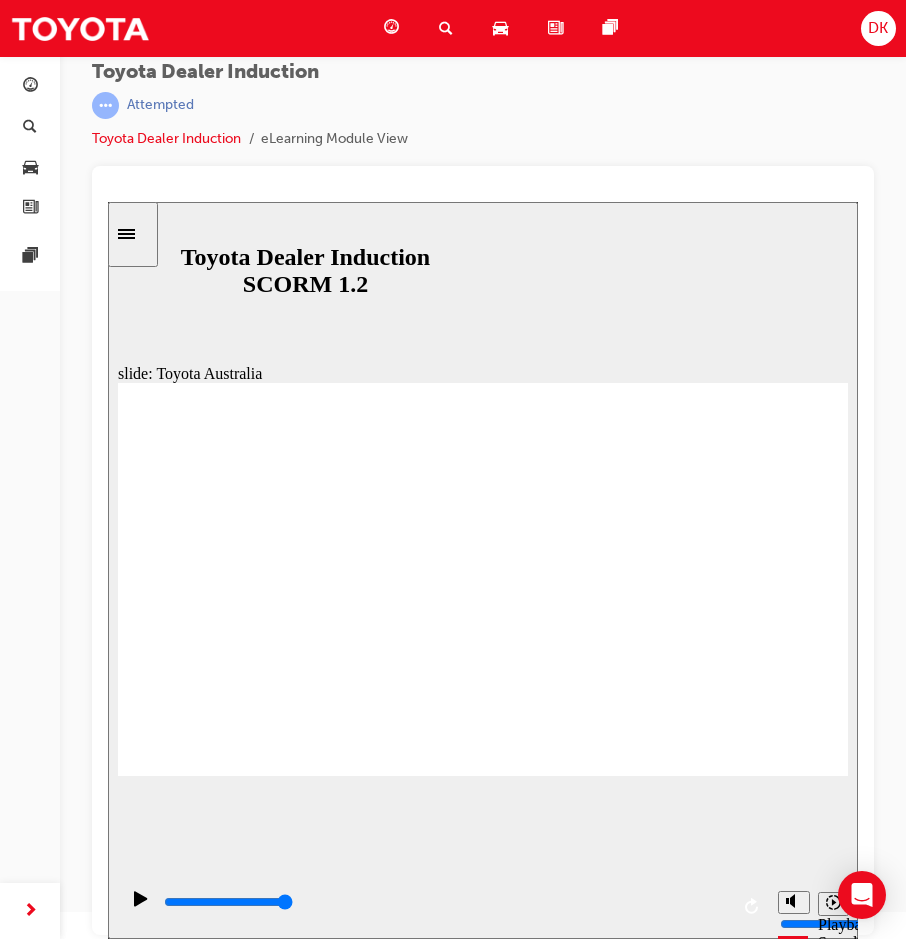 click 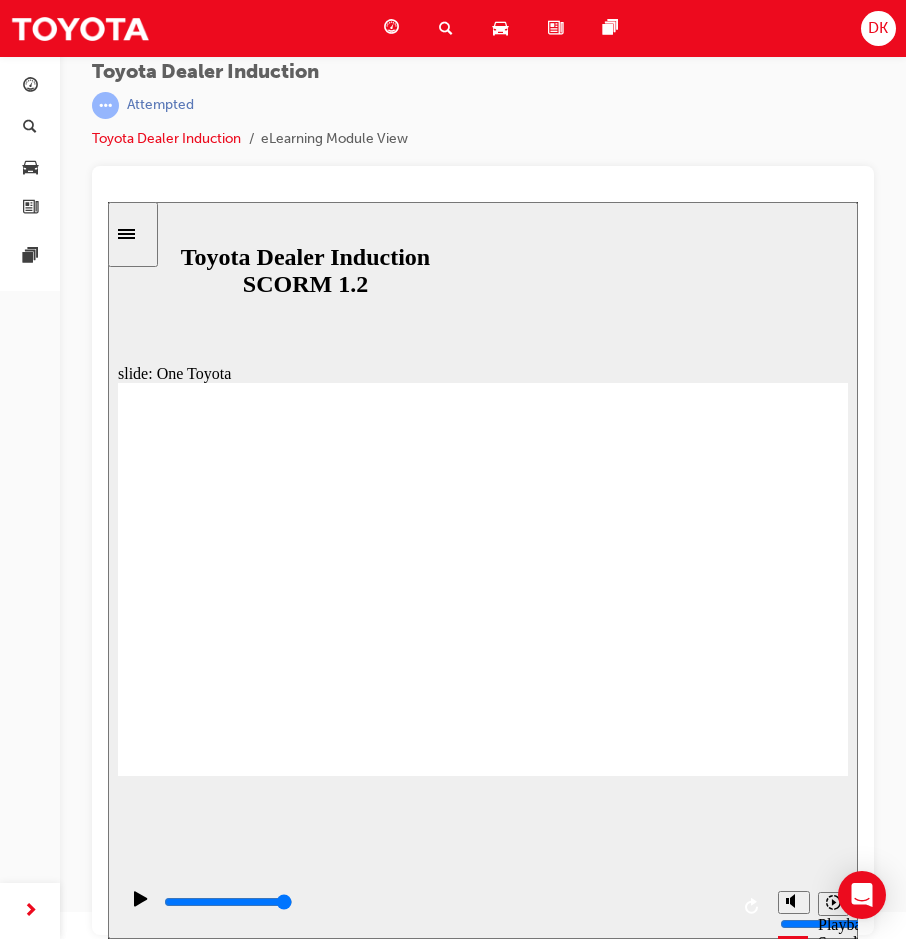 click 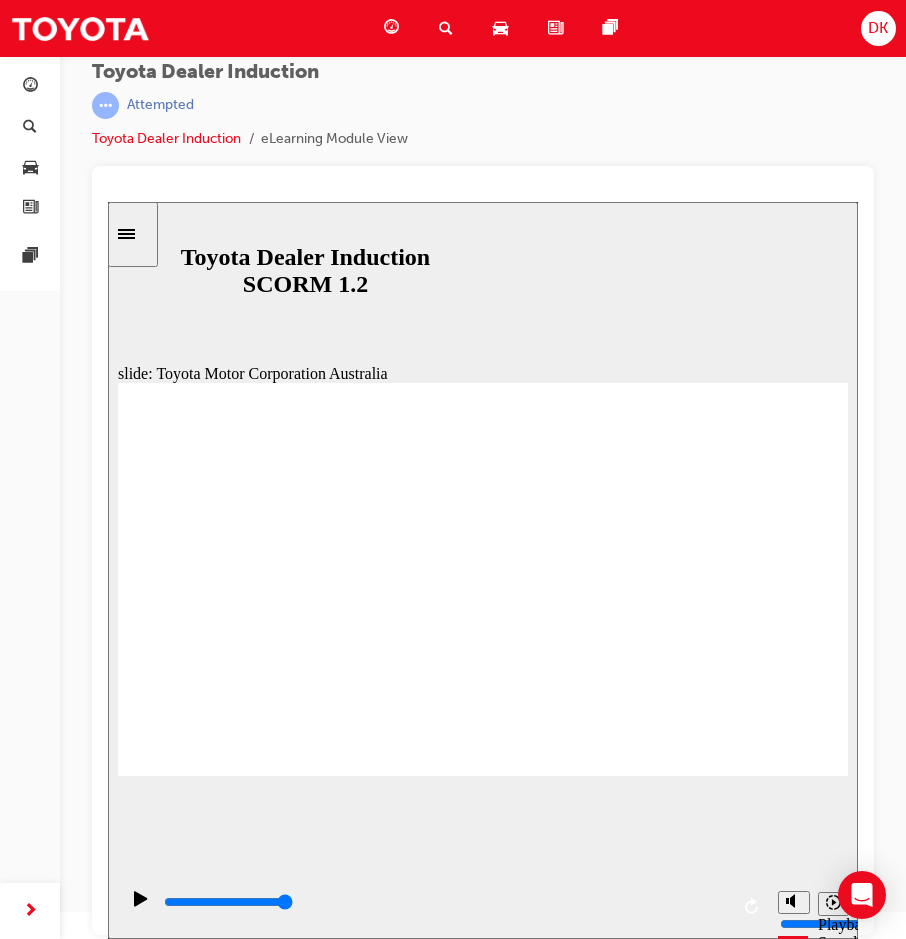 click 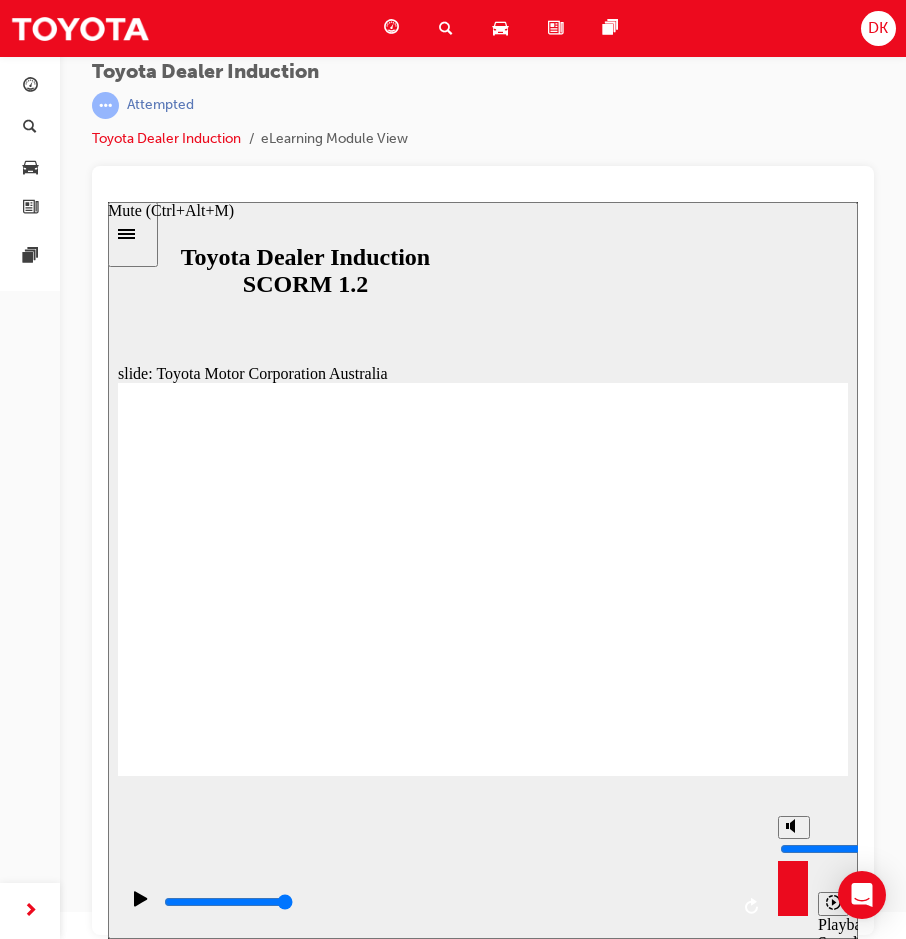 click 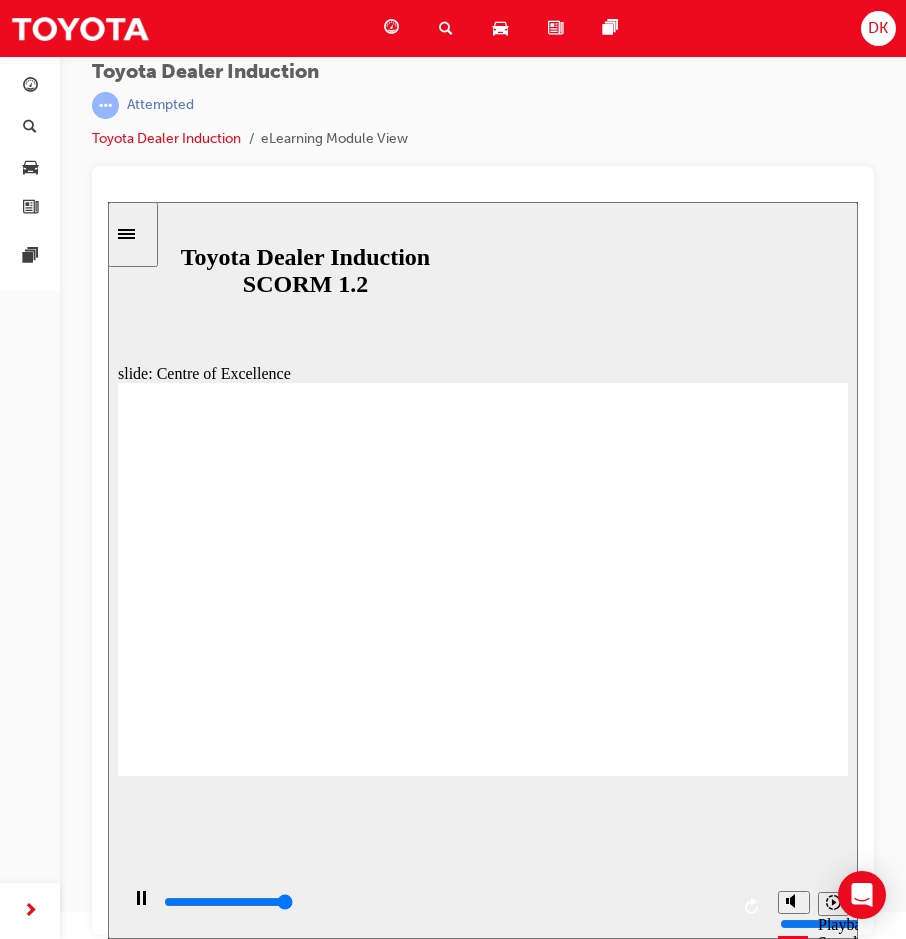 type on "15300" 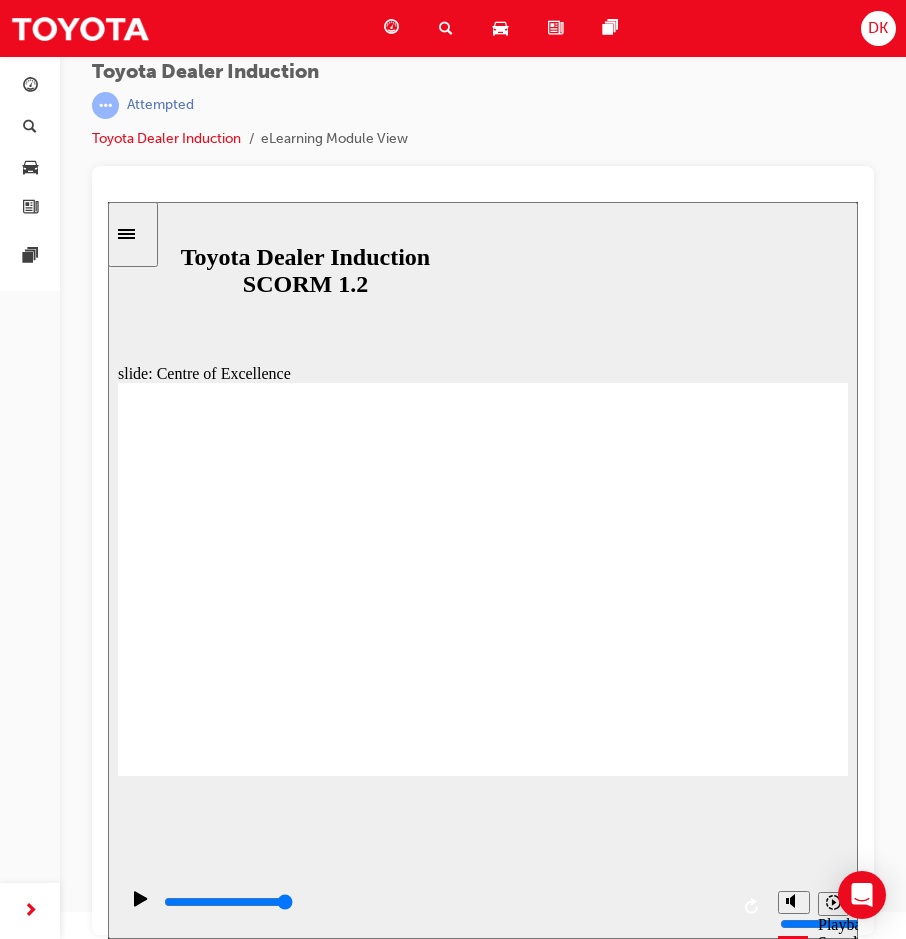 click 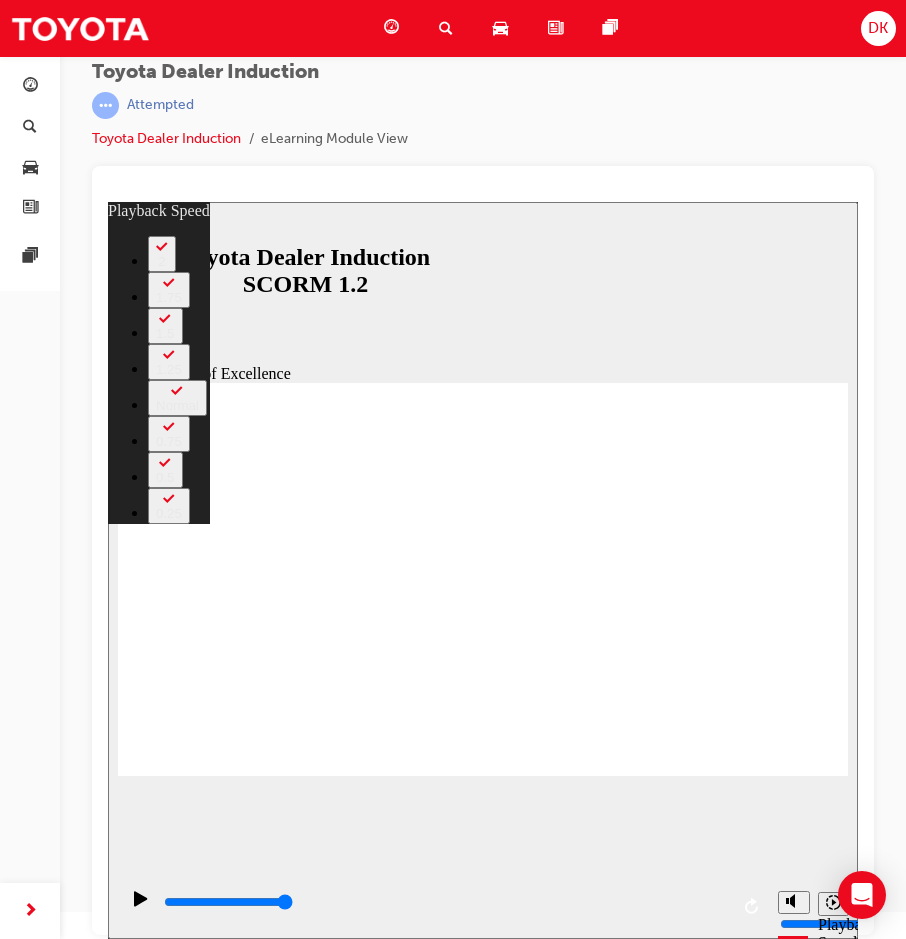 click at bounding box center (268, 2254) 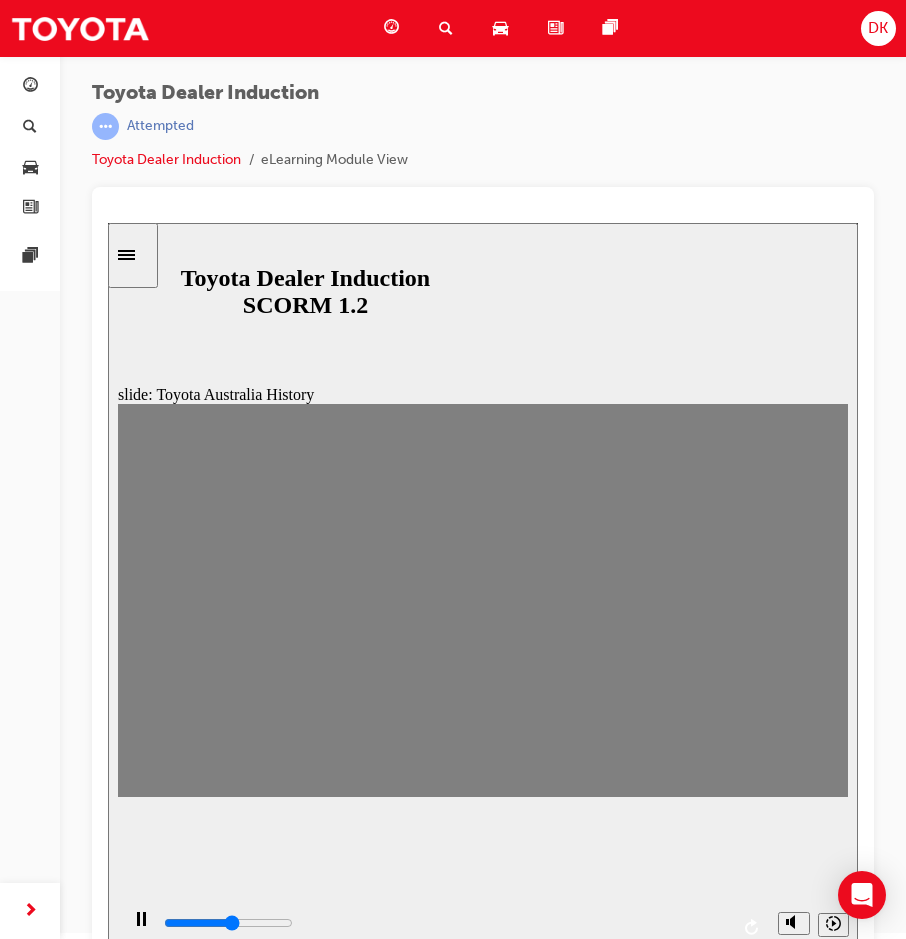 scroll, scrollTop: 0, scrollLeft: 0, axis: both 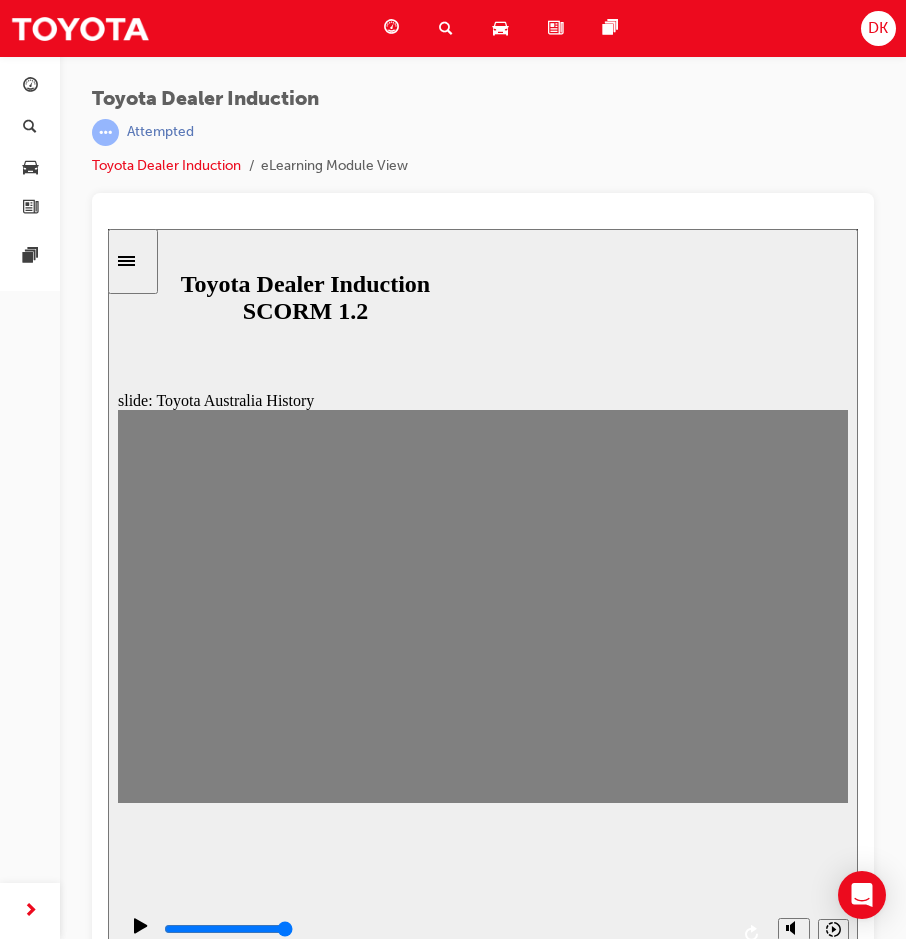 click 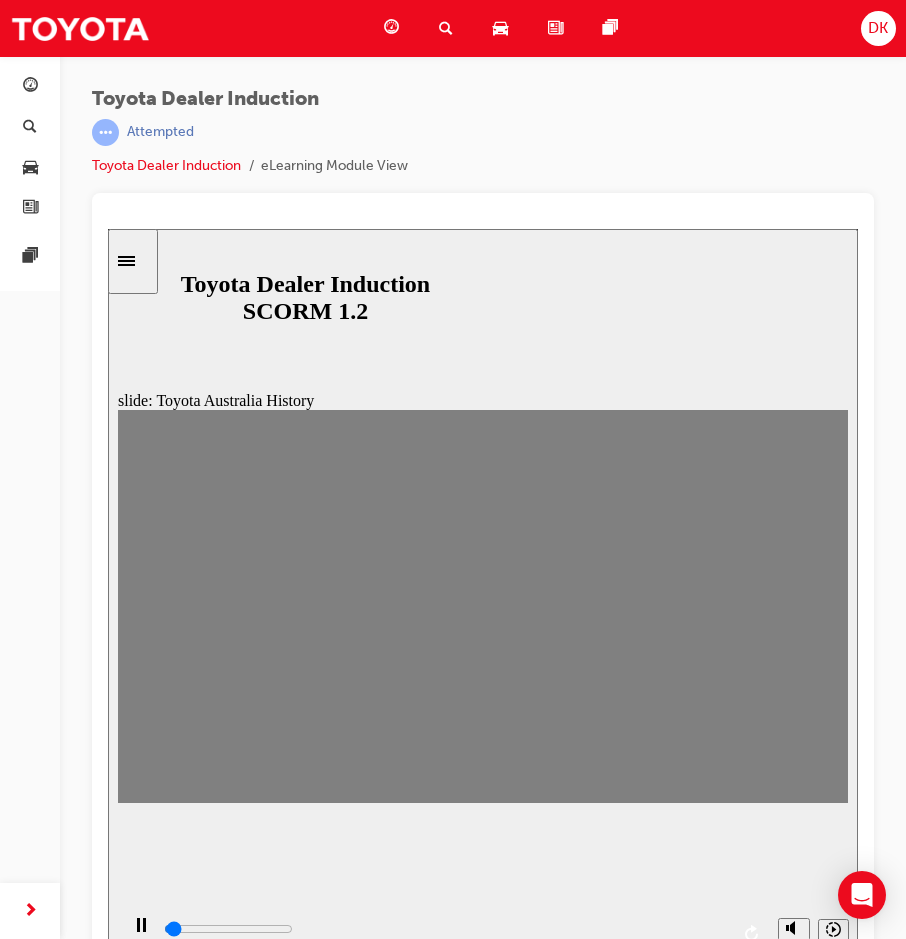 click at bounding box center (478, 2164) 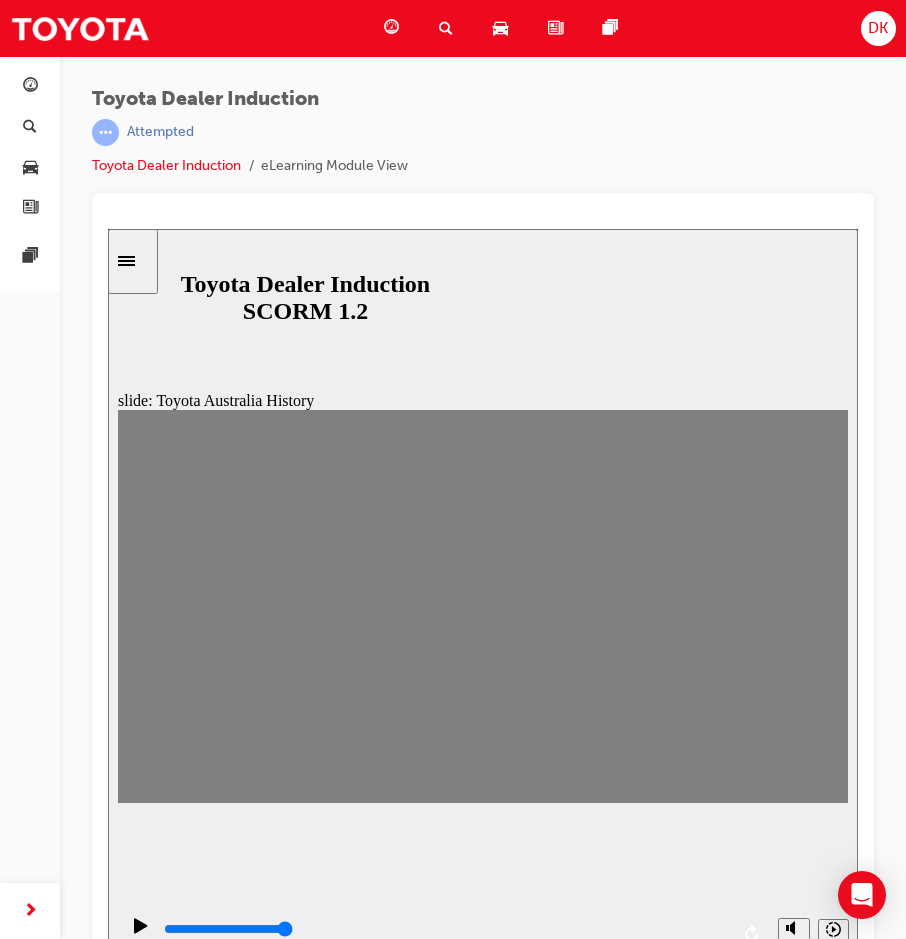 drag, startPoint x: 354, startPoint y: 502, endPoint x: 353, endPoint y: 519, distance: 17.029387 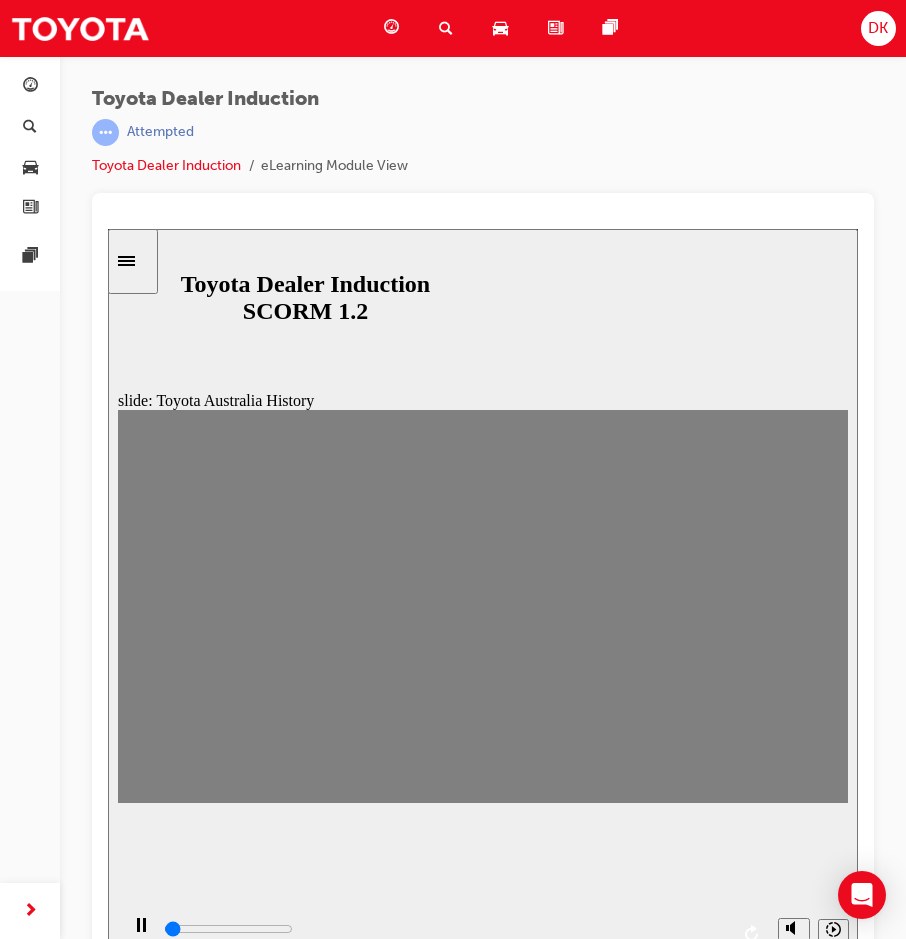 drag, startPoint x: 166, startPoint y: 606, endPoint x: 205, endPoint y: 620, distance: 41.4367 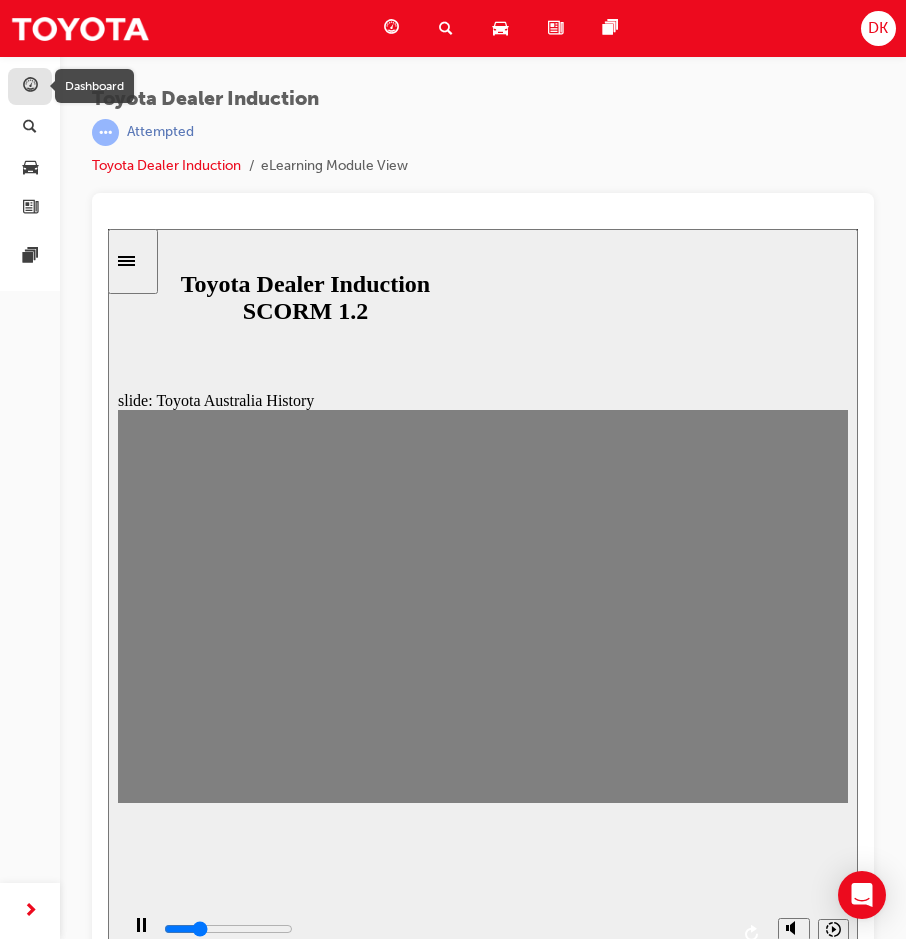 click at bounding box center (30, 87) 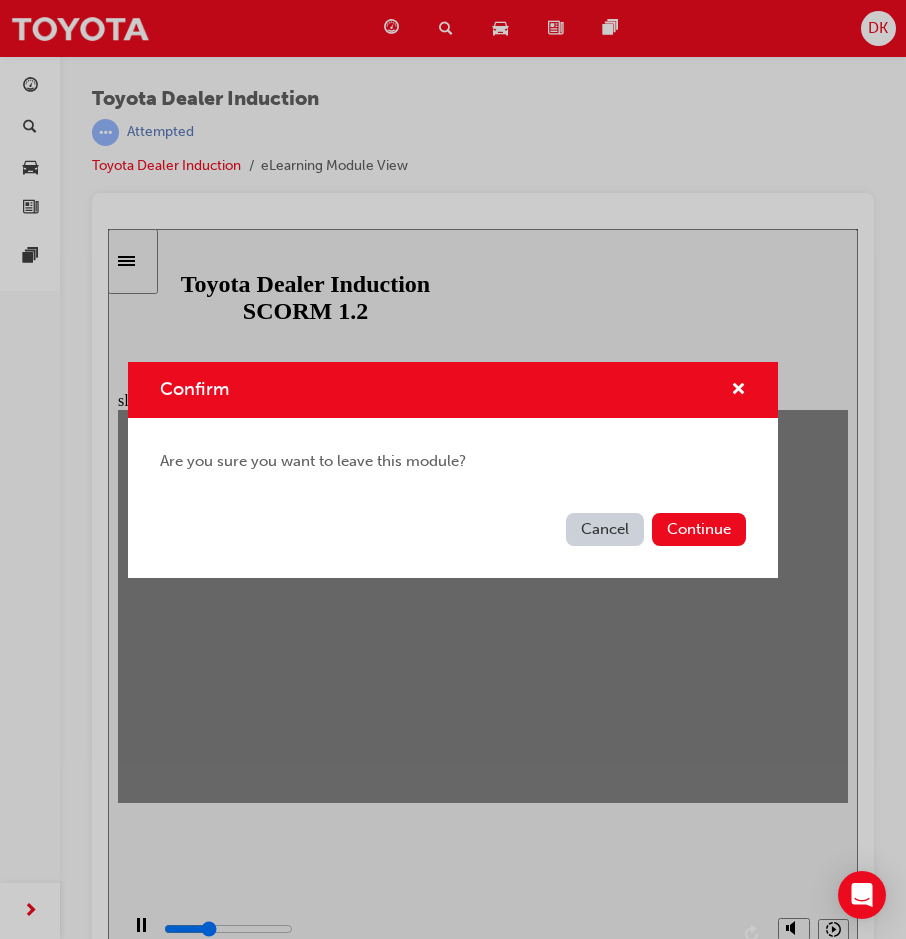 click on "Cancel" at bounding box center [605, 529] 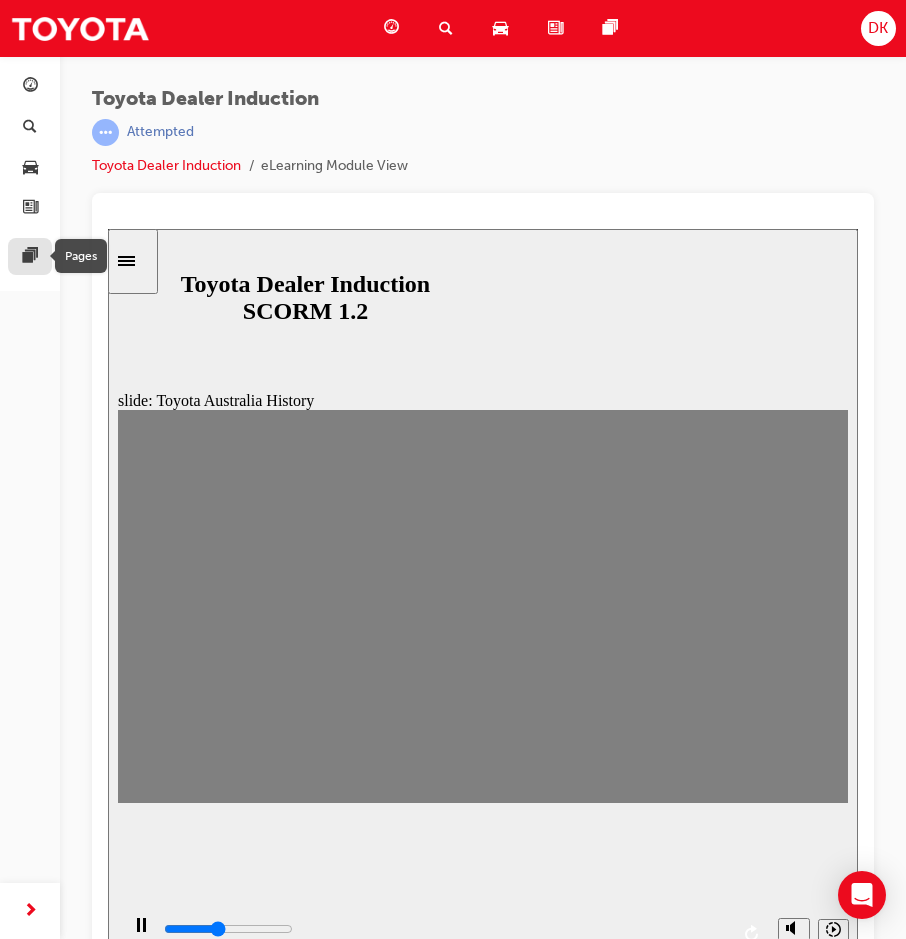 click at bounding box center [30, 257] 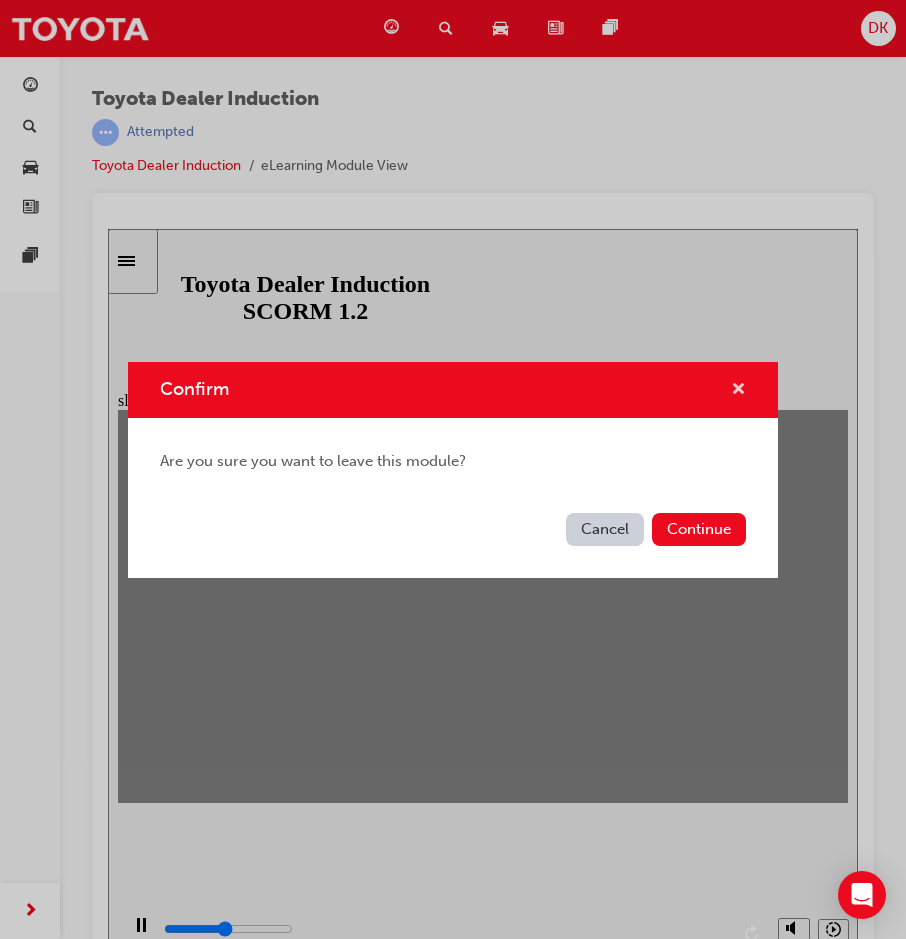click at bounding box center [738, 391] 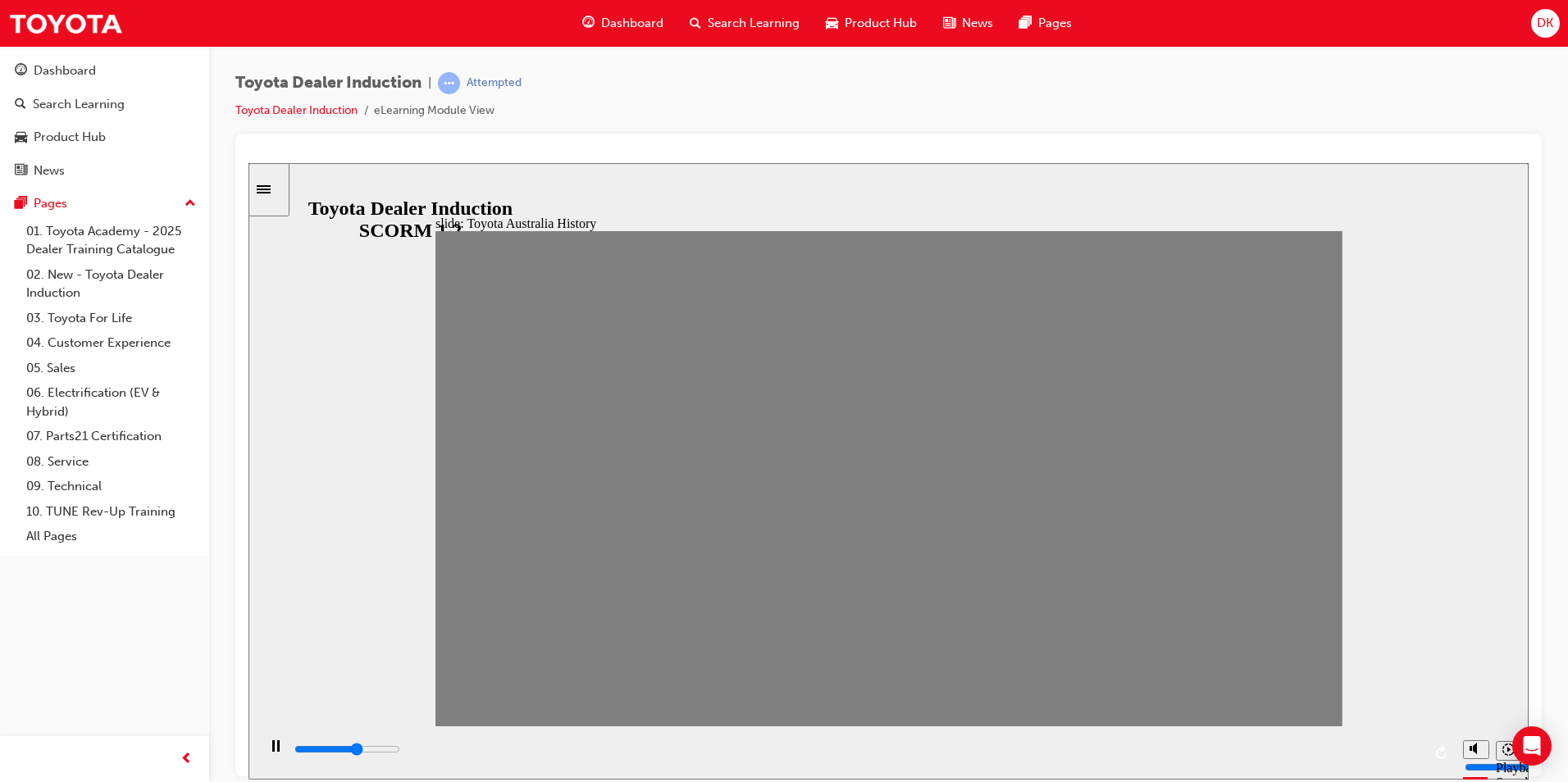 click at bounding box center (190, 204) 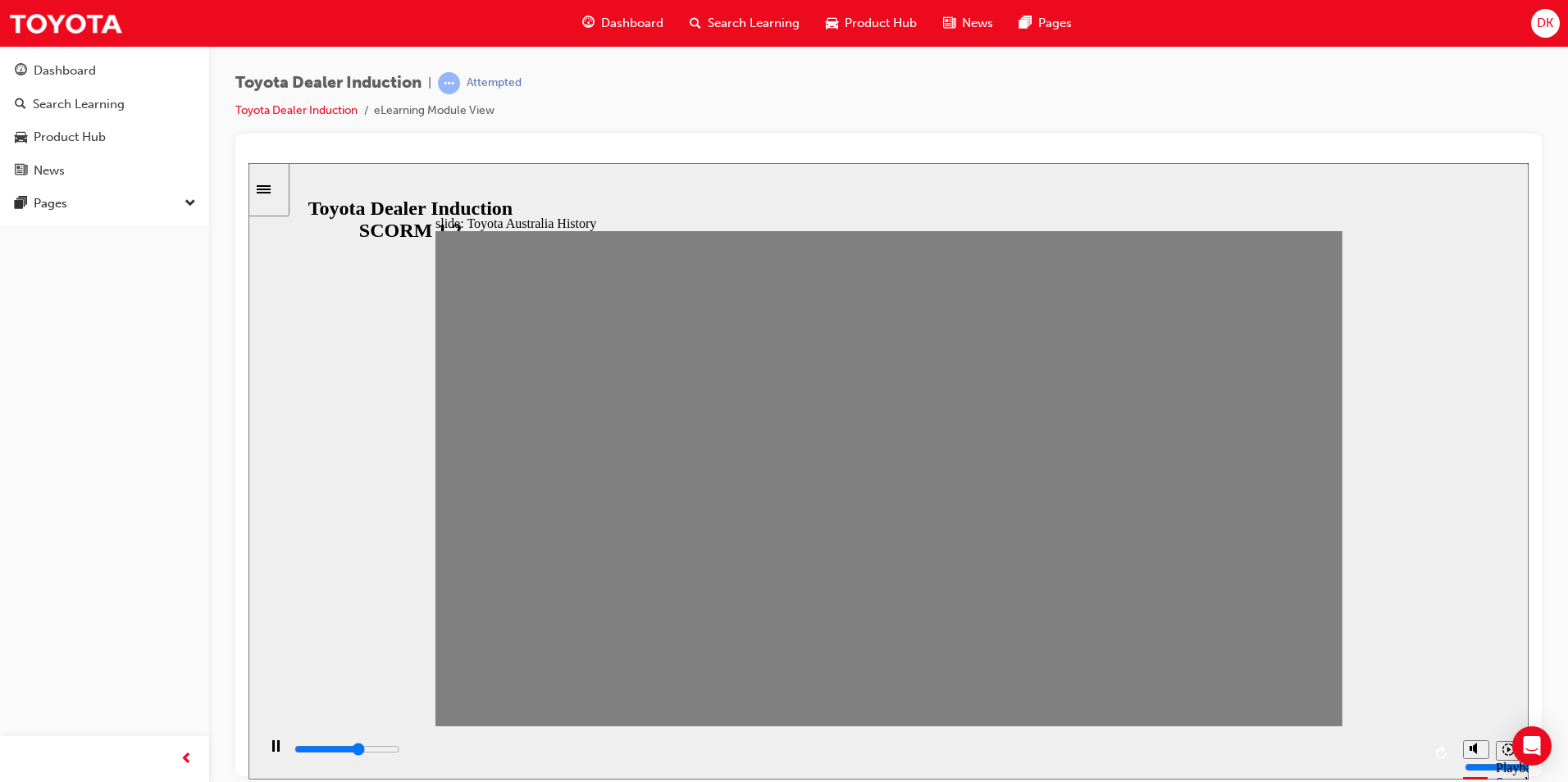 click at bounding box center (190, 204) 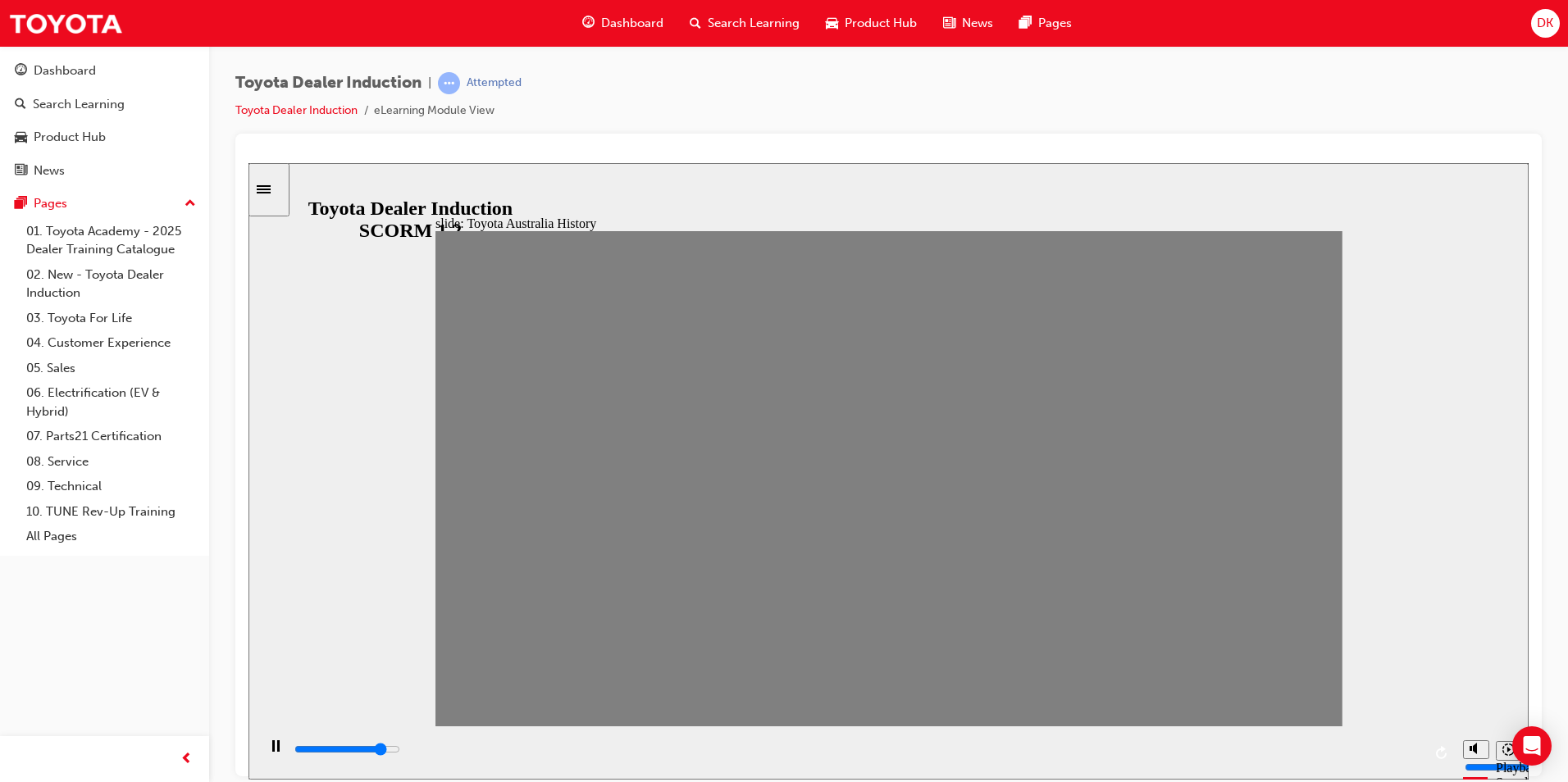 click at bounding box center [449, 83] 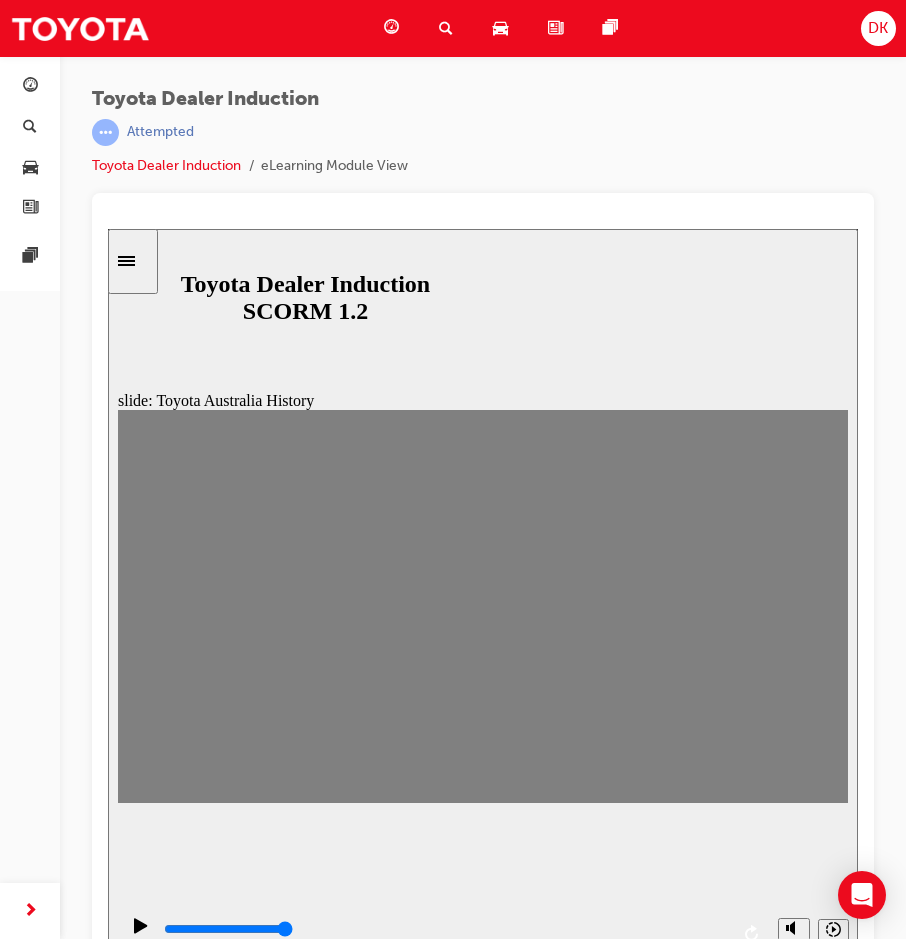 click 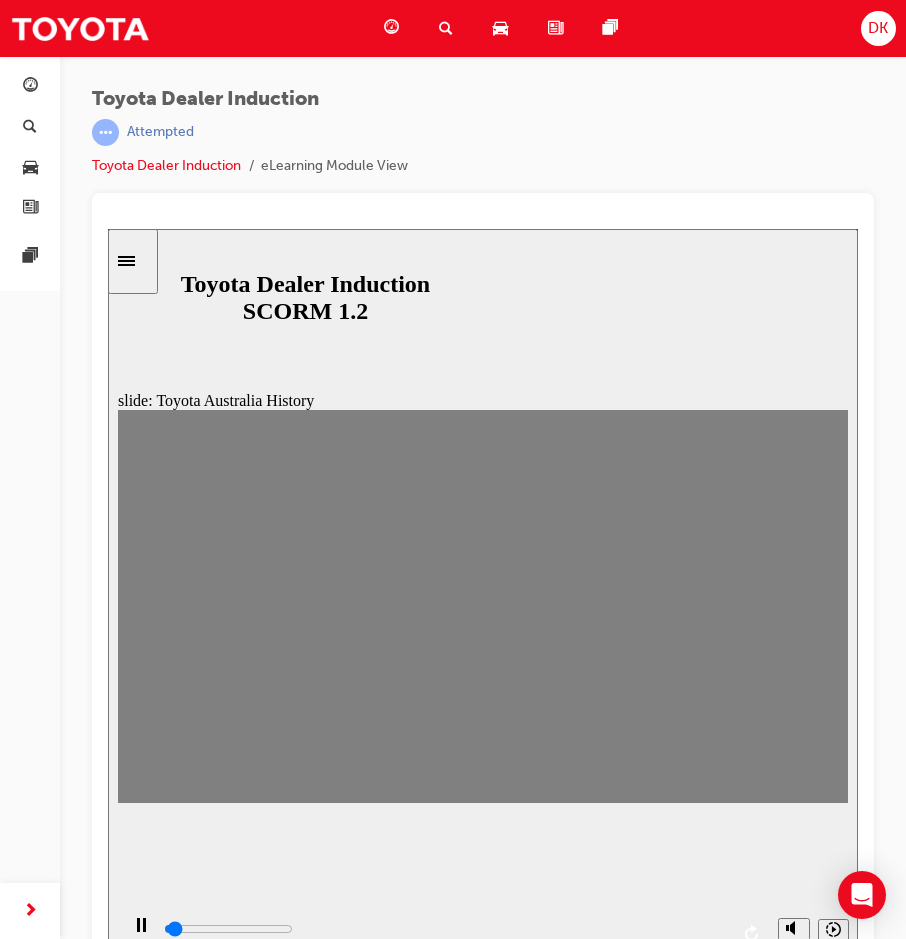 drag, startPoint x: 215, startPoint y: 614, endPoint x: 233, endPoint y: 613, distance: 18.027756 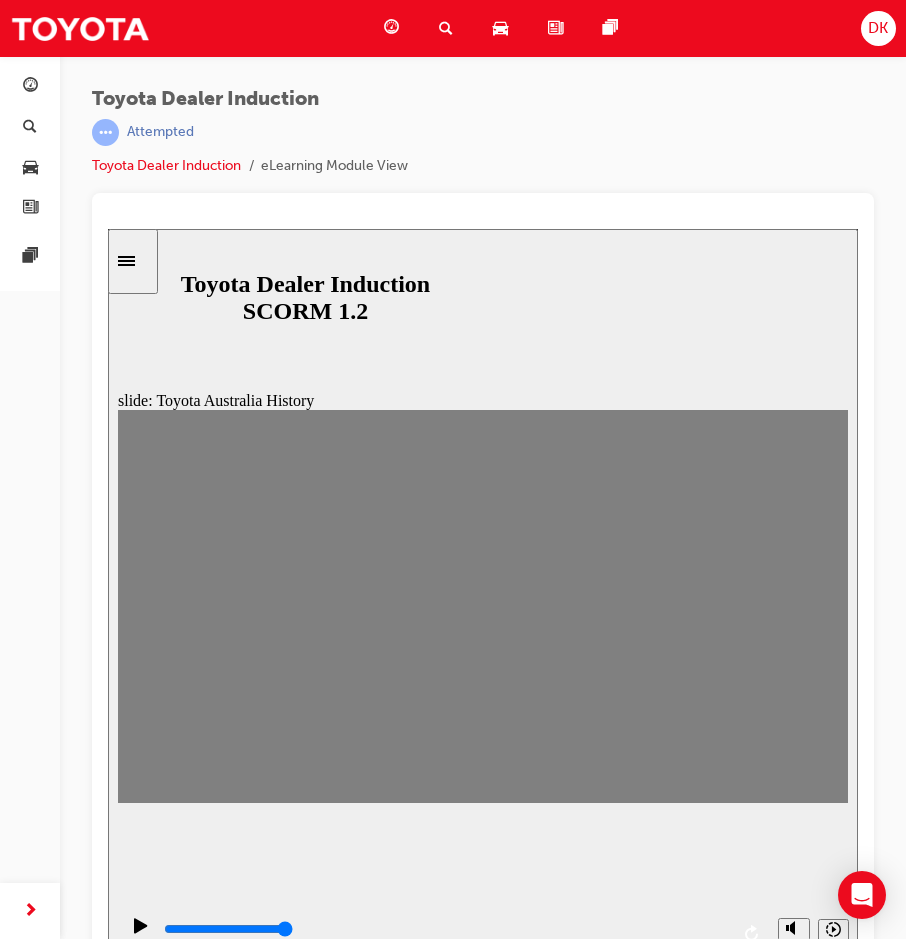click 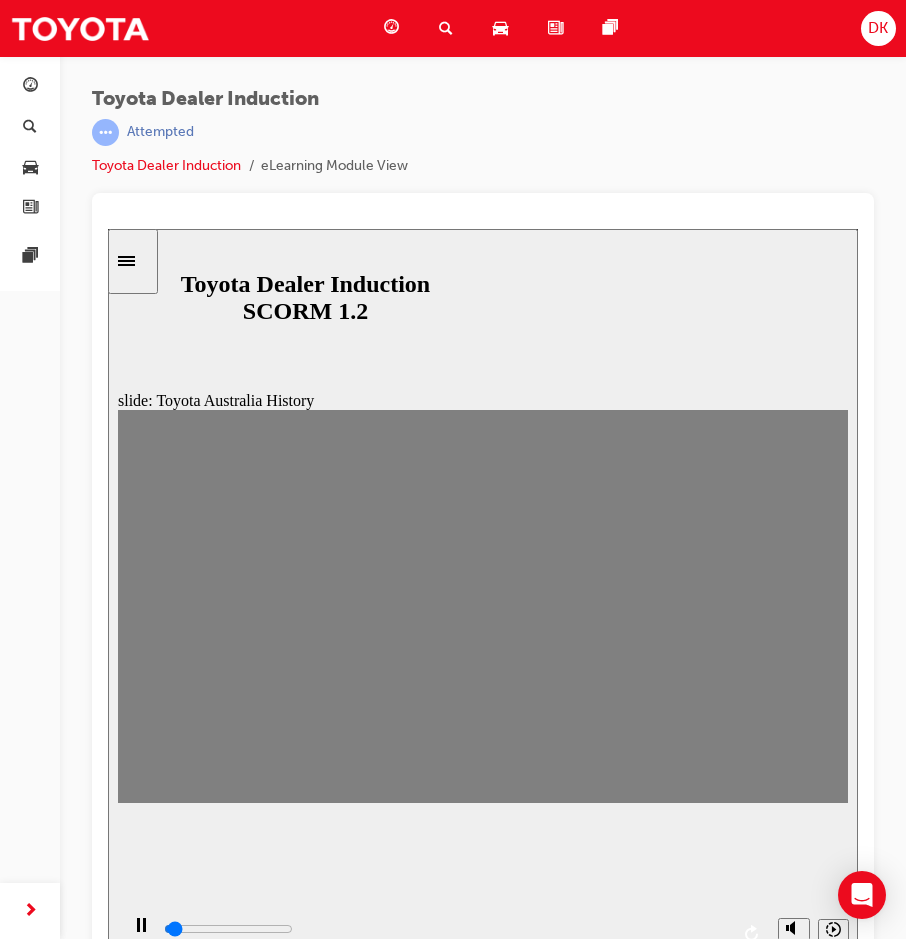 drag, startPoint x: 252, startPoint y: 609, endPoint x: 277, endPoint y: 610, distance: 25.019993 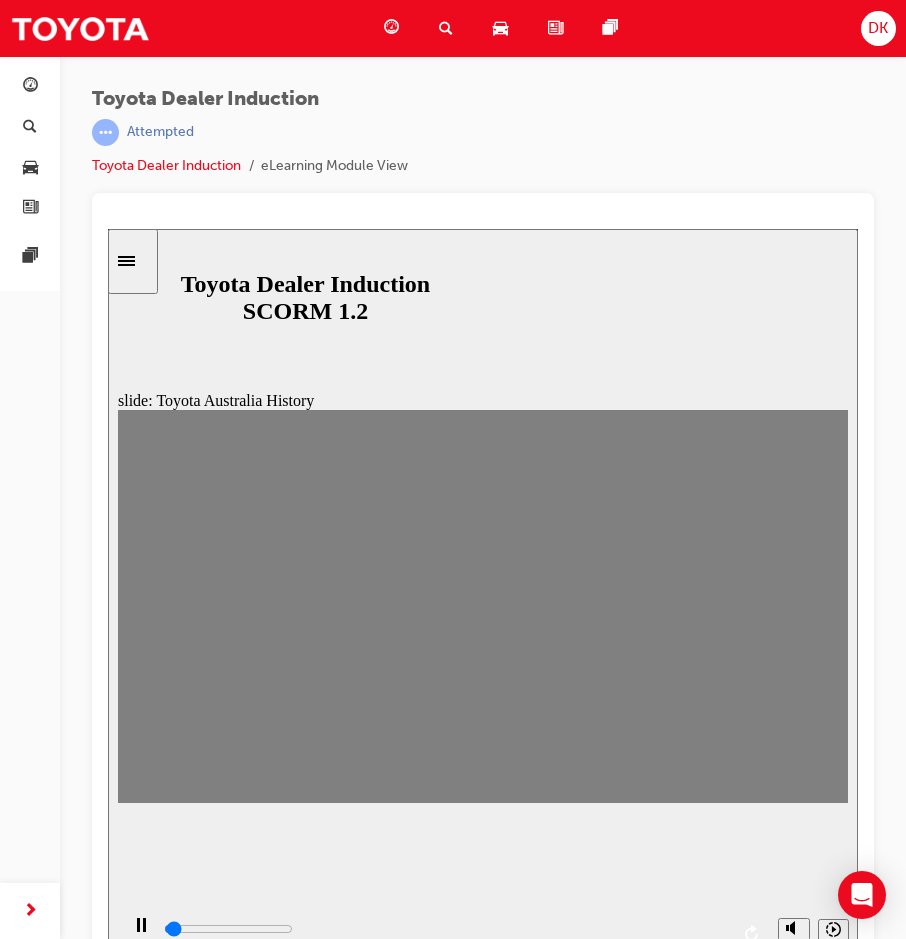 drag, startPoint x: 267, startPoint y: 609, endPoint x: 314, endPoint y: 612, distance: 47.095646 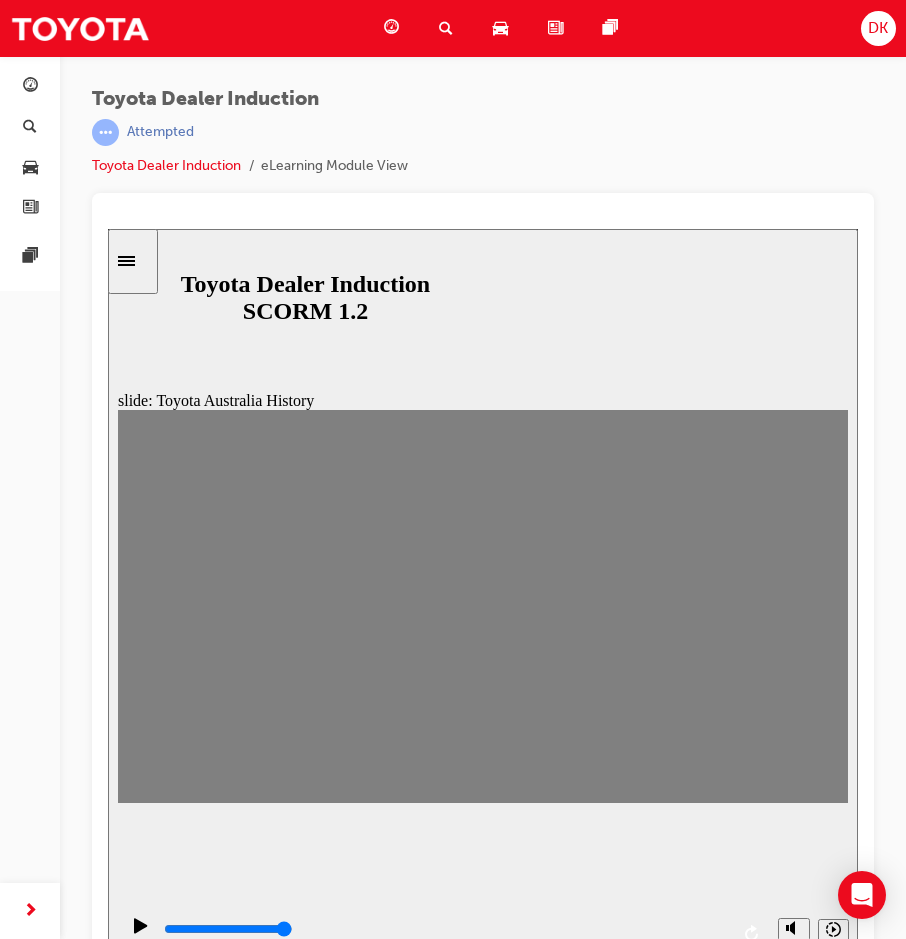click 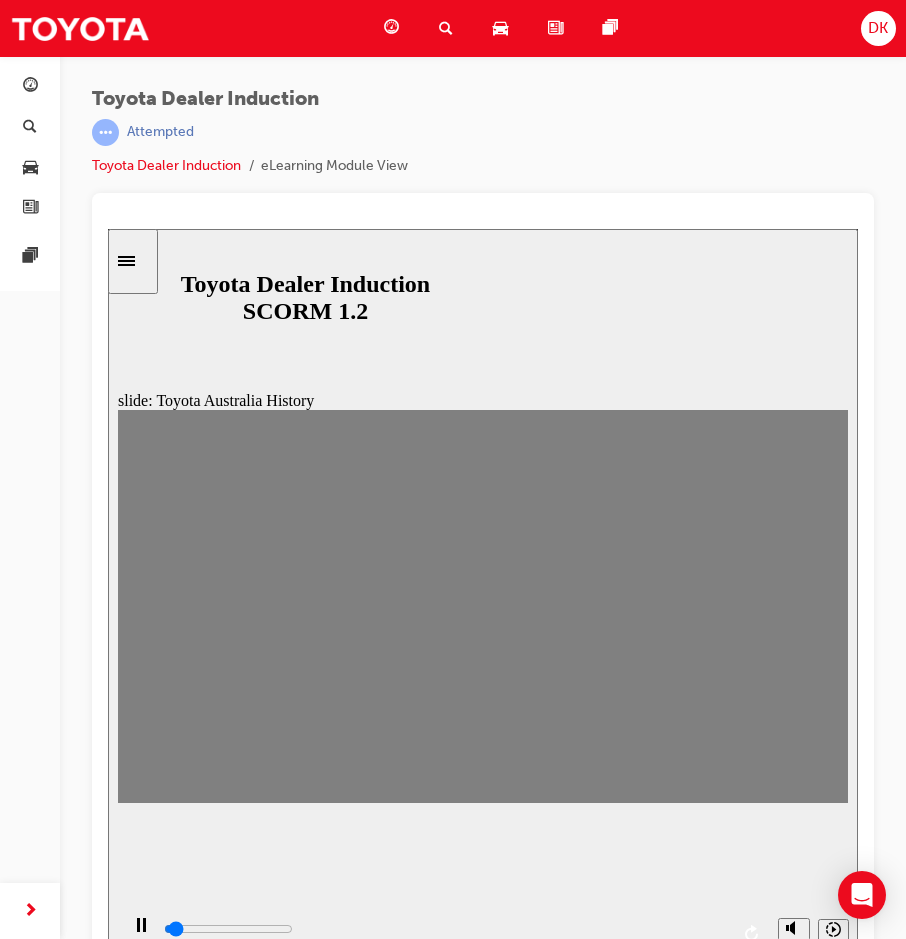 drag, startPoint x: 311, startPoint y: 617, endPoint x: 333, endPoint y: 616, distance: 22.022715 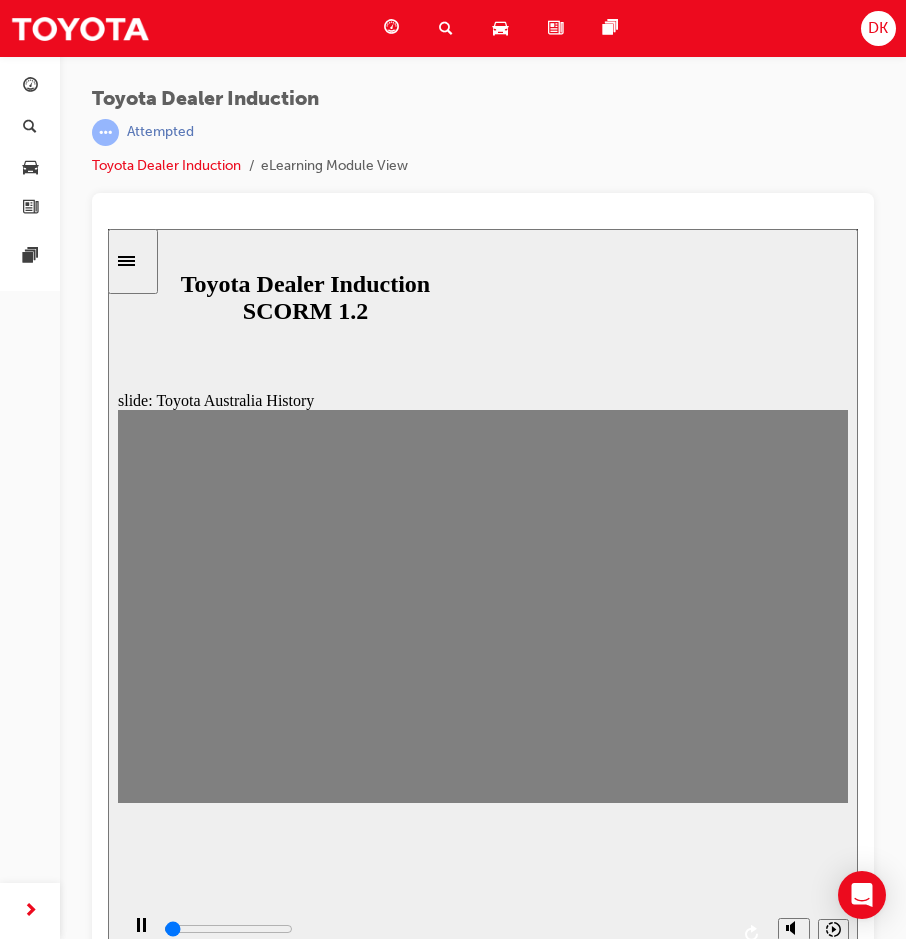 drag, startPoint x: 340, startPoint y: 607, endPoint x: 376, endPoint y: 610, distance: 36.124783 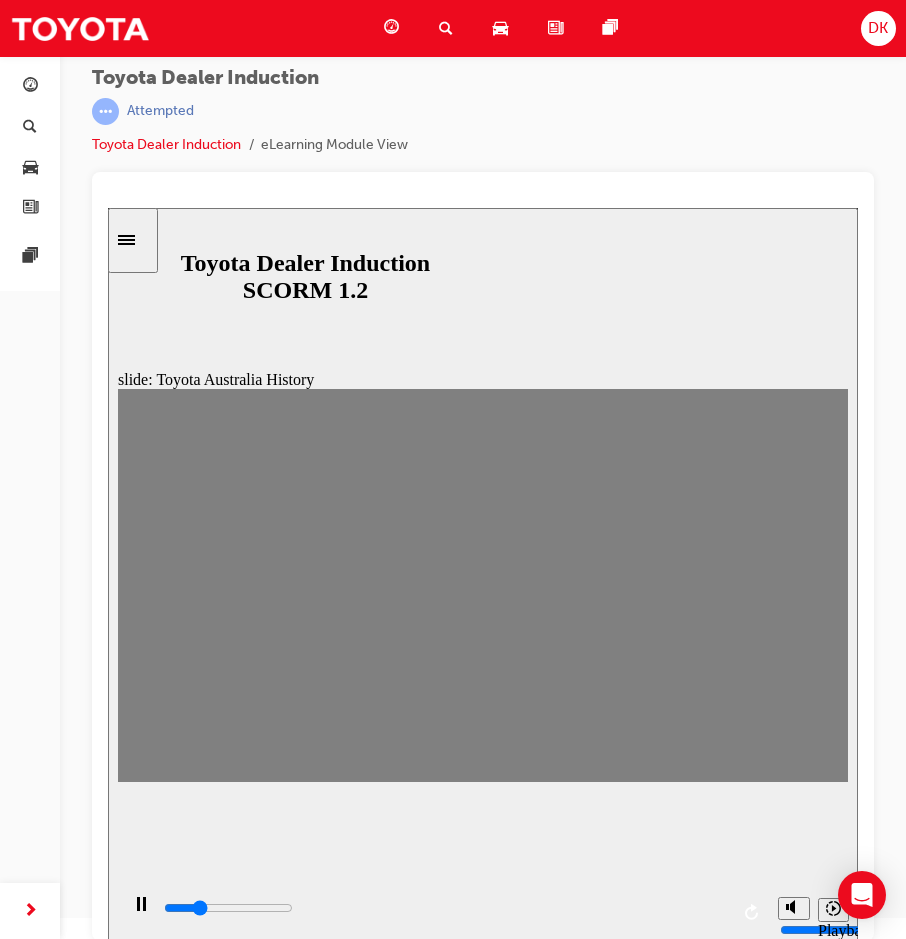 scroll, scrollTop: 27, scrollLeft: 0, axis: vertical 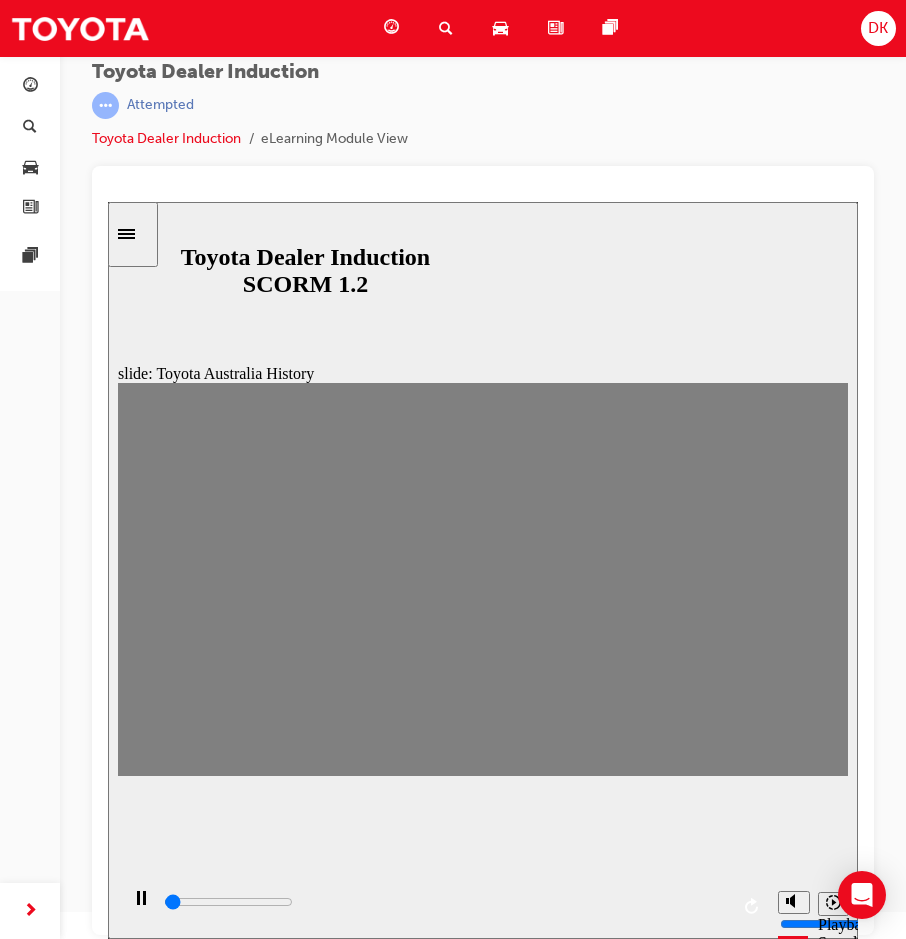 drag, startPoint x: 378, startPoint y: 589, endPoint x: 421, endPoint y: 591, distance: 43.046486 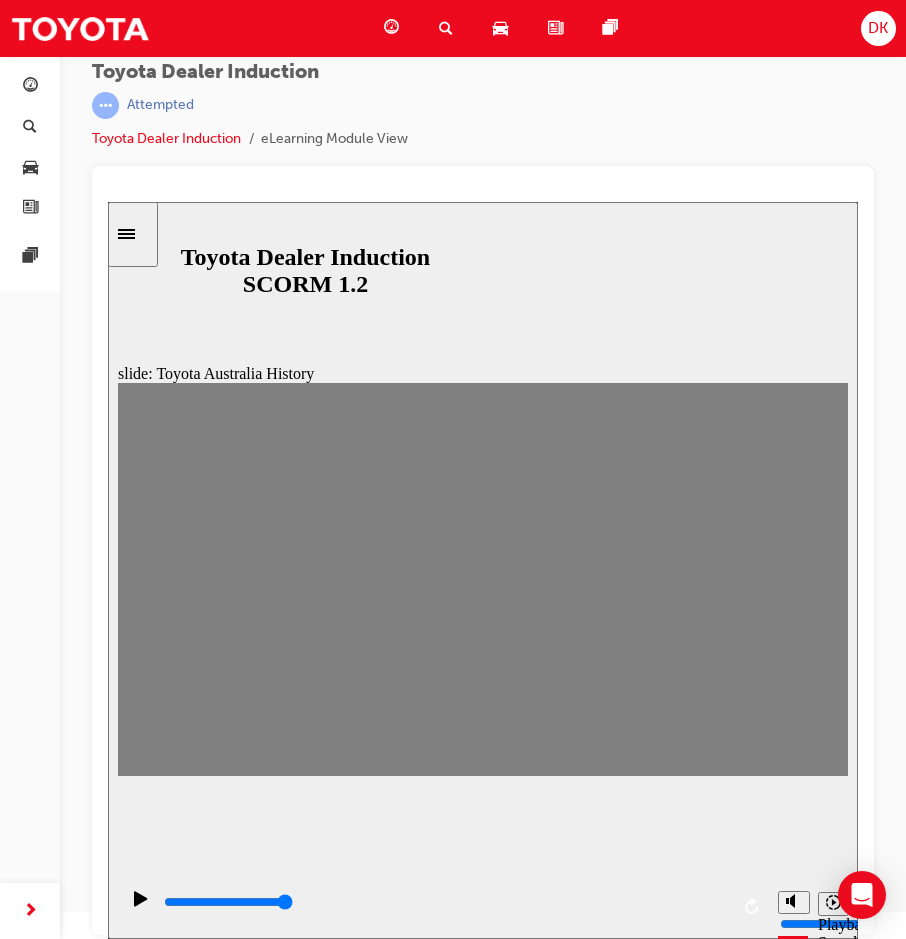 drag, startPoint x: 441, startPoint y: 585, endPoint x: 463, endPoint y: 598, distance: 25.553865 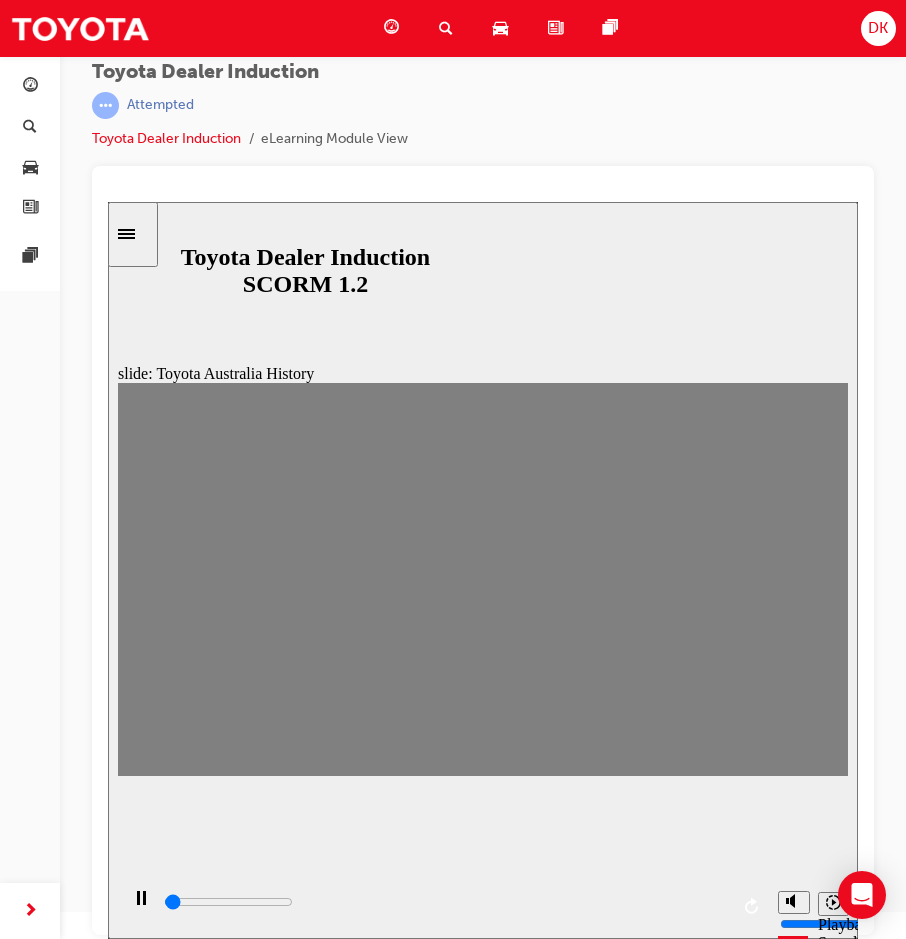 drag, startPoint x: 468, startPoint y: 579, endPoint x: 491, endPoint y: 599, distance: 30.479502 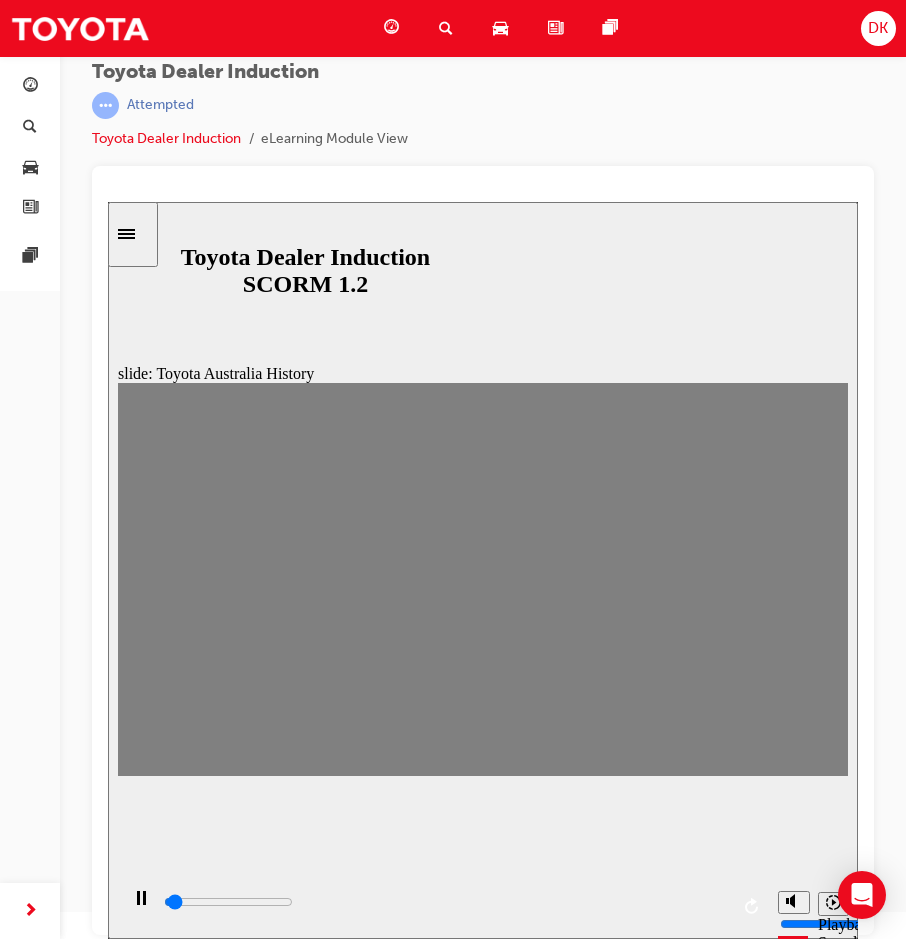 drag, startPoint x: 534, startPoint y: 590, endPoint x: 572, endPoint y: 587, distance: 38.118237 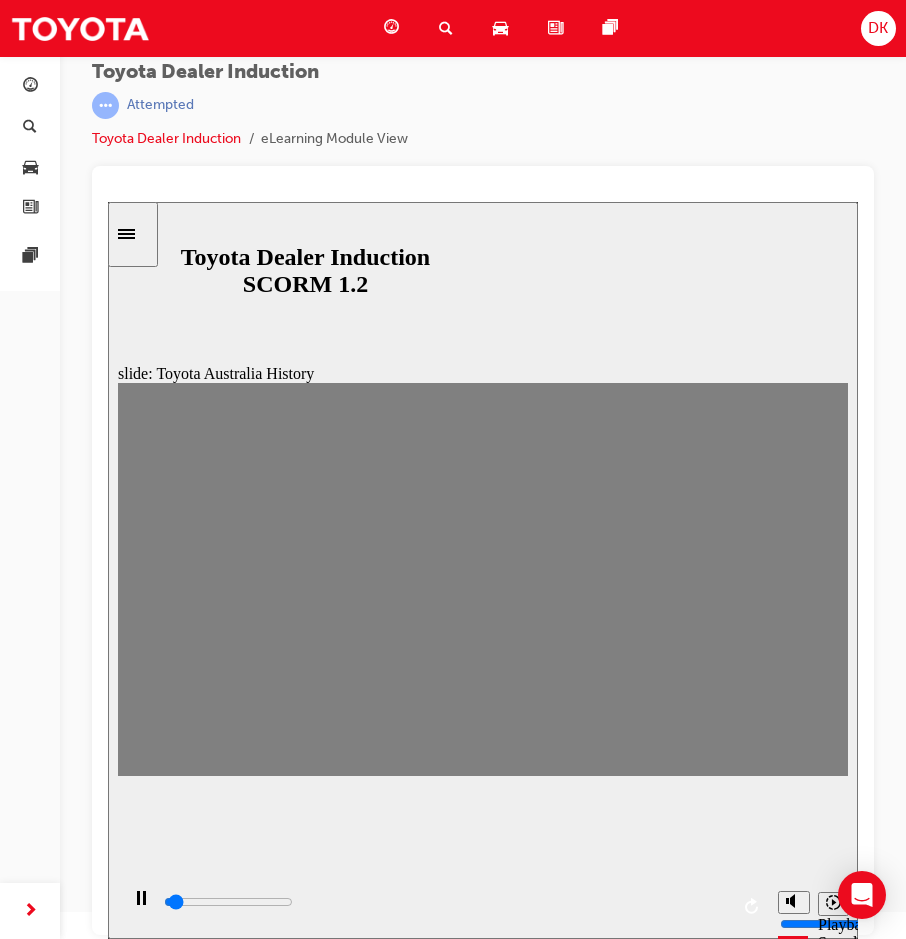 drag, startPoint x: 581, startPoint y: 586, endPoint x: 598, endPoint y: 592, distance: 18.027756 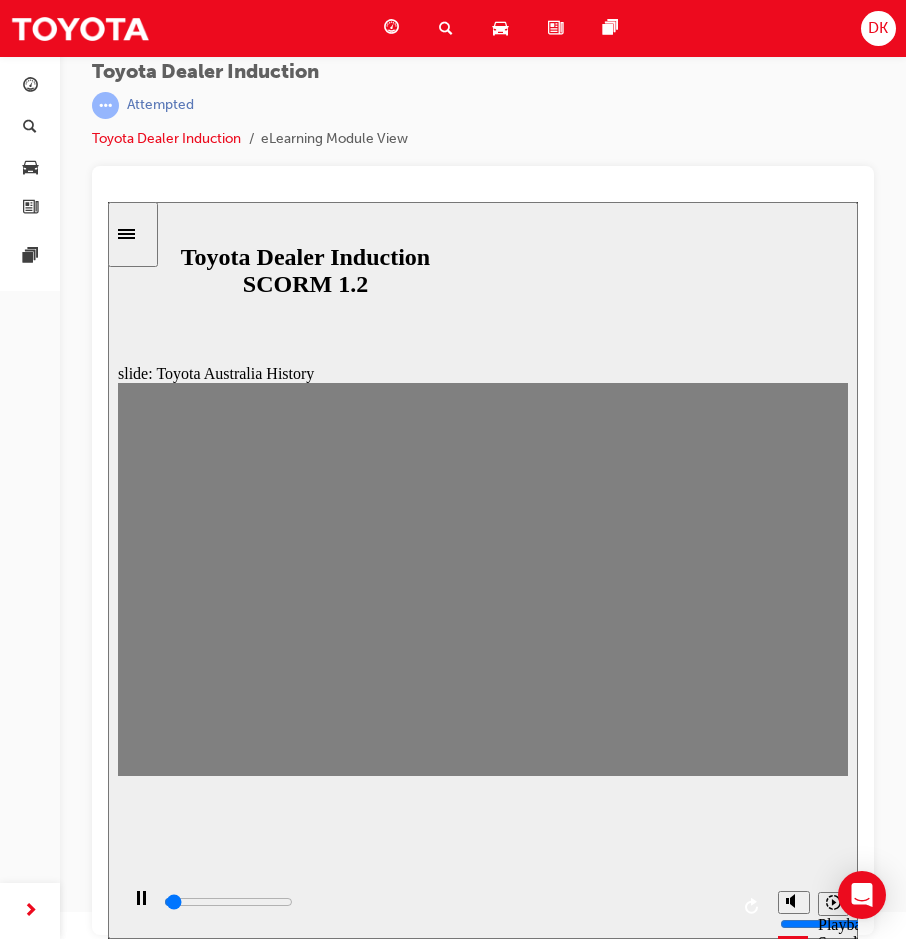 drag, startPoint x: 635, startPoint y: 587, endPoint x: 674, endPoint y: 586, distance: 39.012817 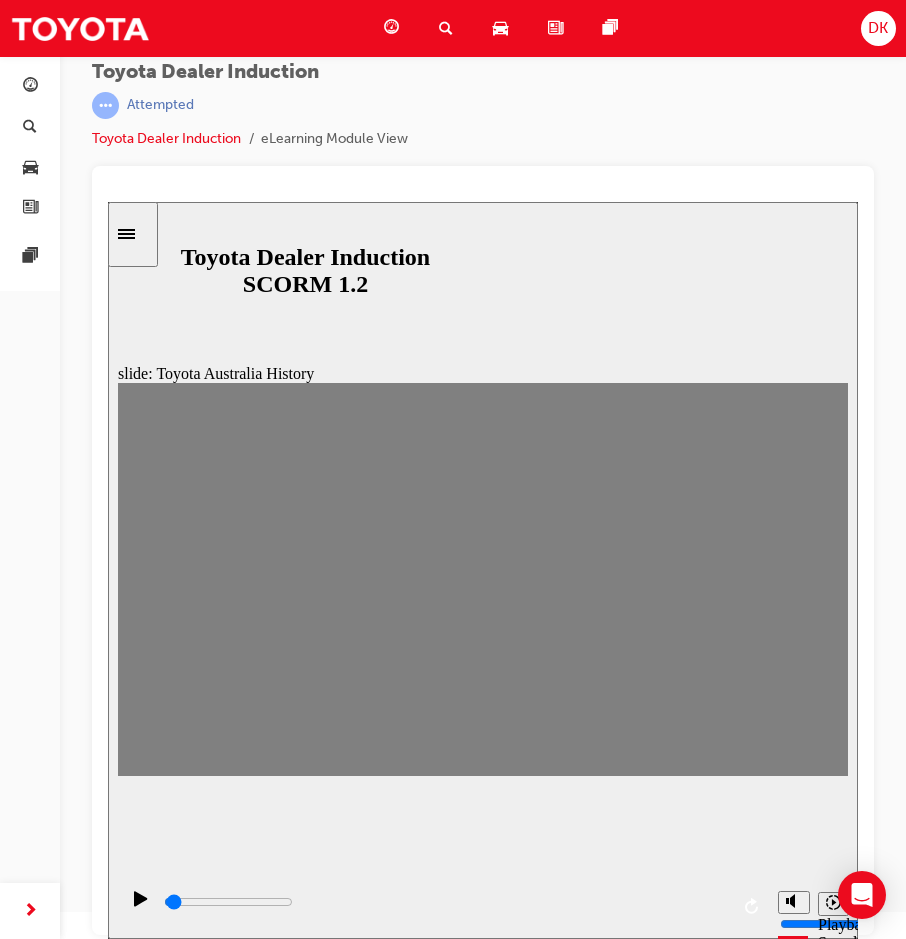 drag, startPoint x: 679, startPoint y: 588, endPoint x: 713, endPoint y: 592, distance: 34.234486 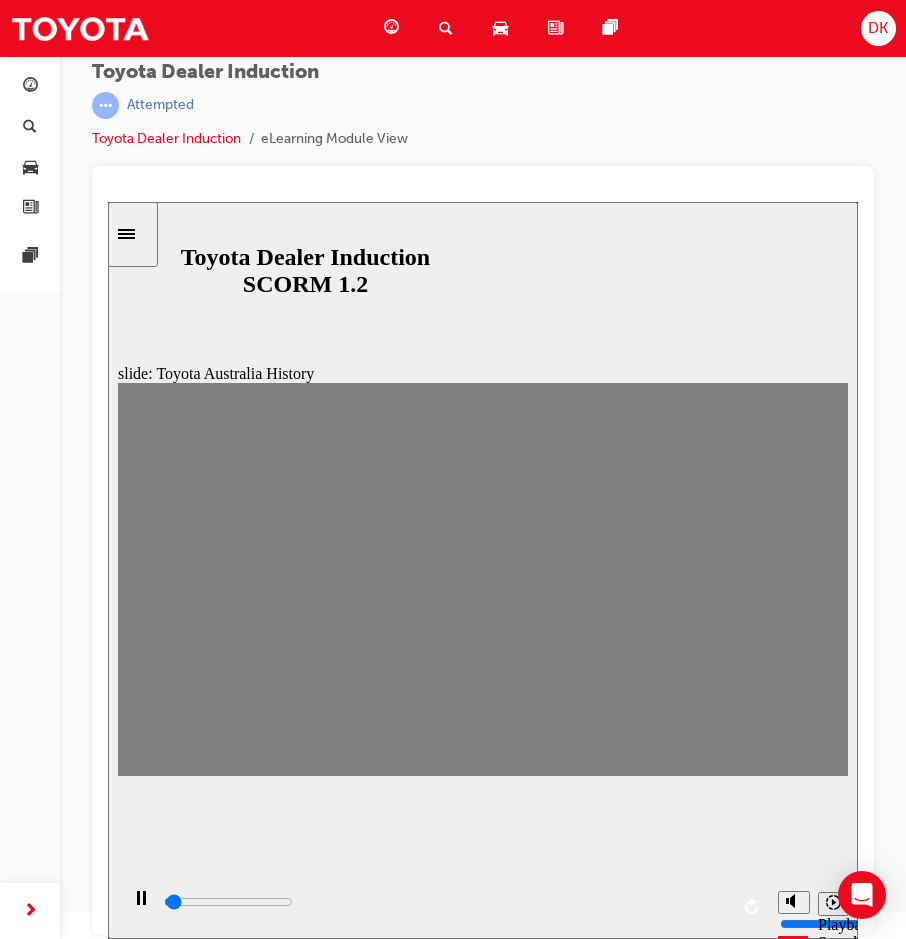 drag, startPoint x: 717, startPoint y: 589, endPoint x: 746, endPoint y: 591, distance: 29.068884 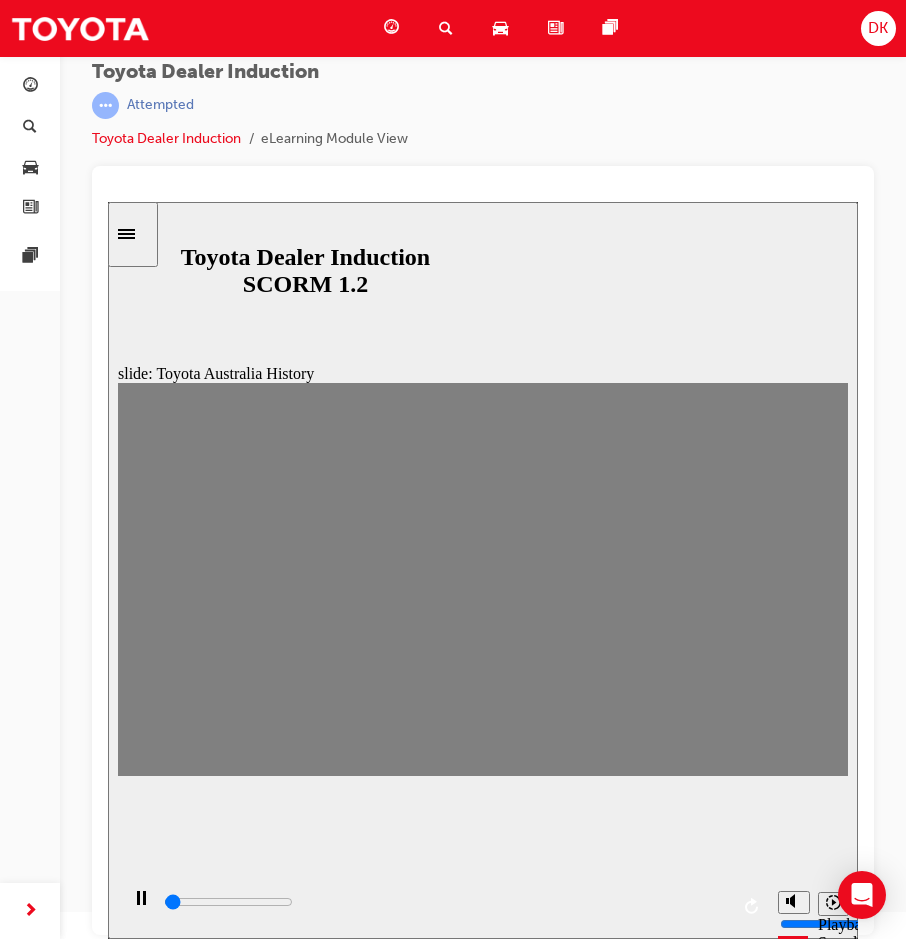 drag, startPoint x: 781, startPoint y: 585, endPoint x: 799, endPoint y: 585, distance: 18 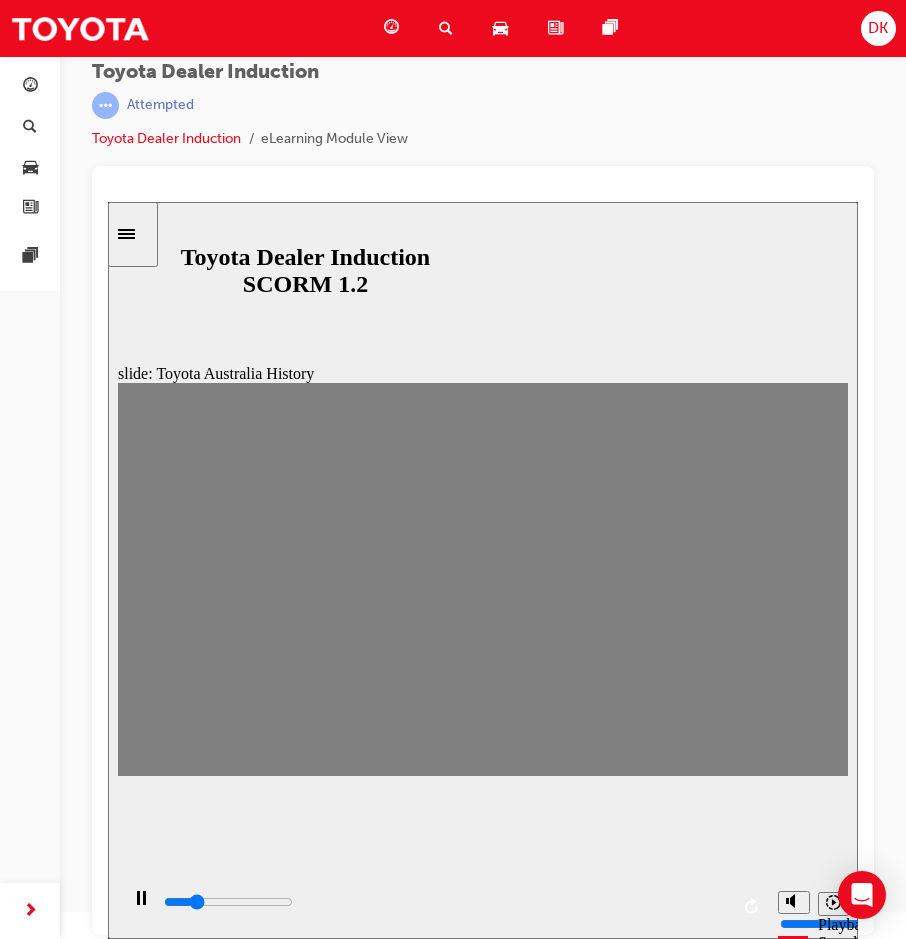 click 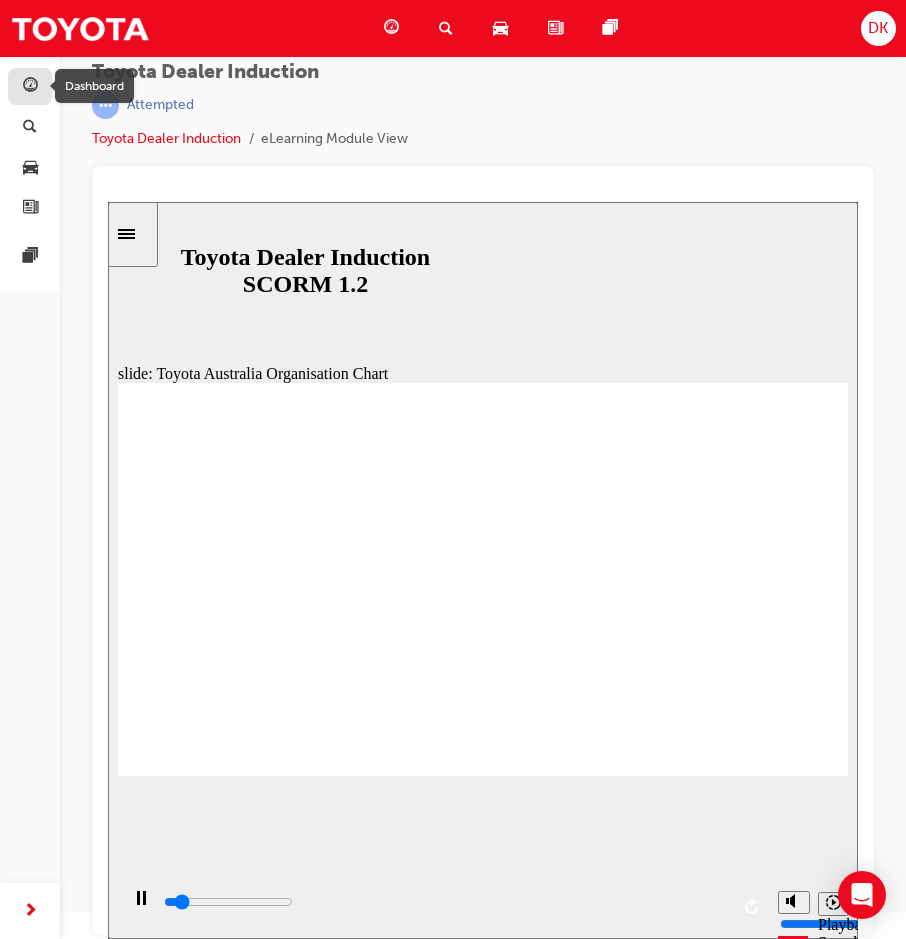 click at bounding box center (30, 87) 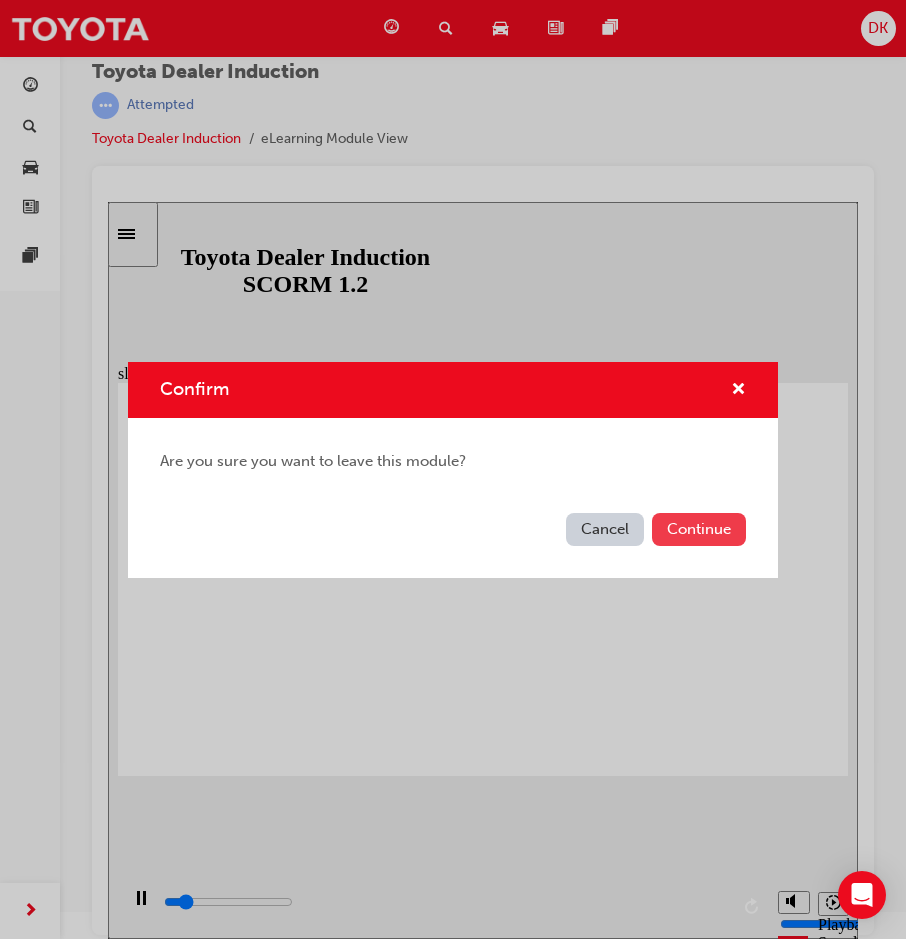 type on "4000" 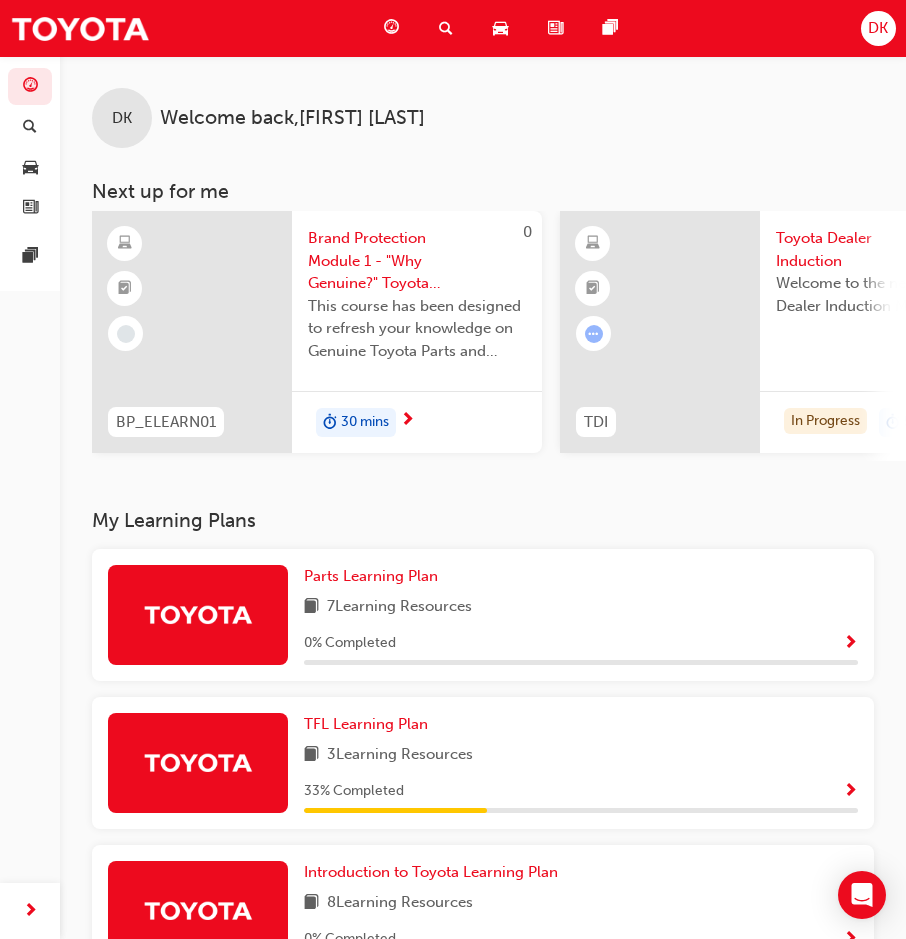 click on "Search Learning" at bounding box center [450, 28] 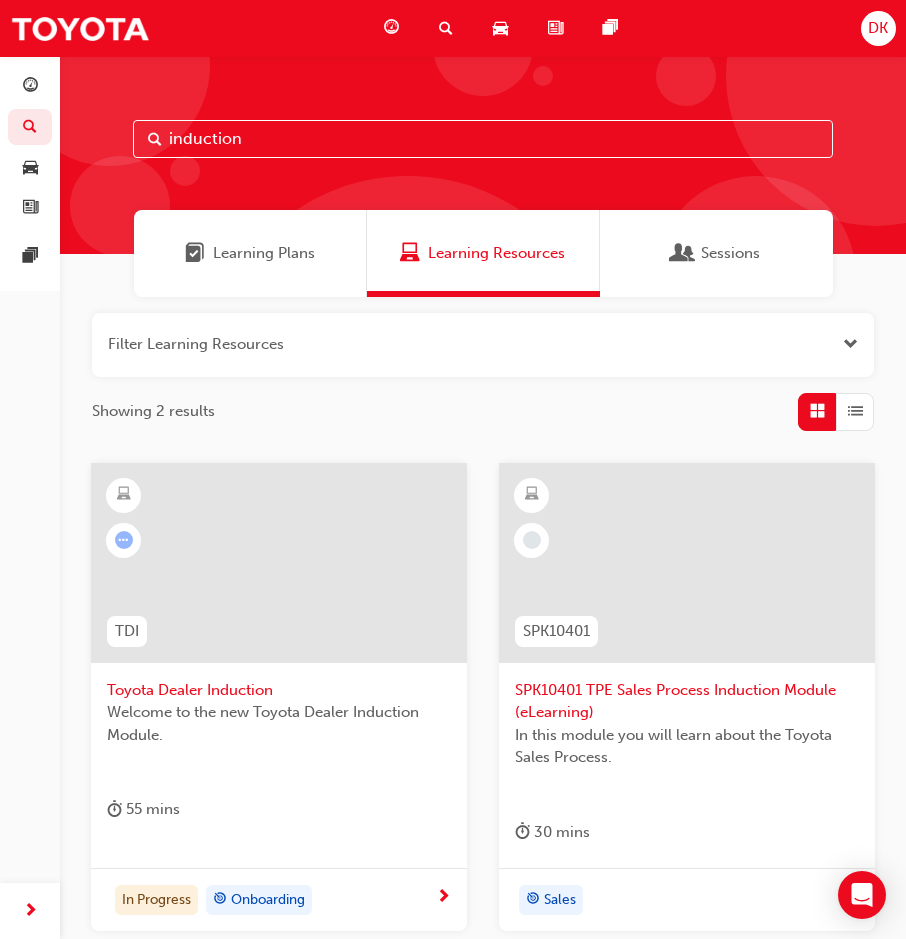 click on "induction" at bounding box center [483, 139] 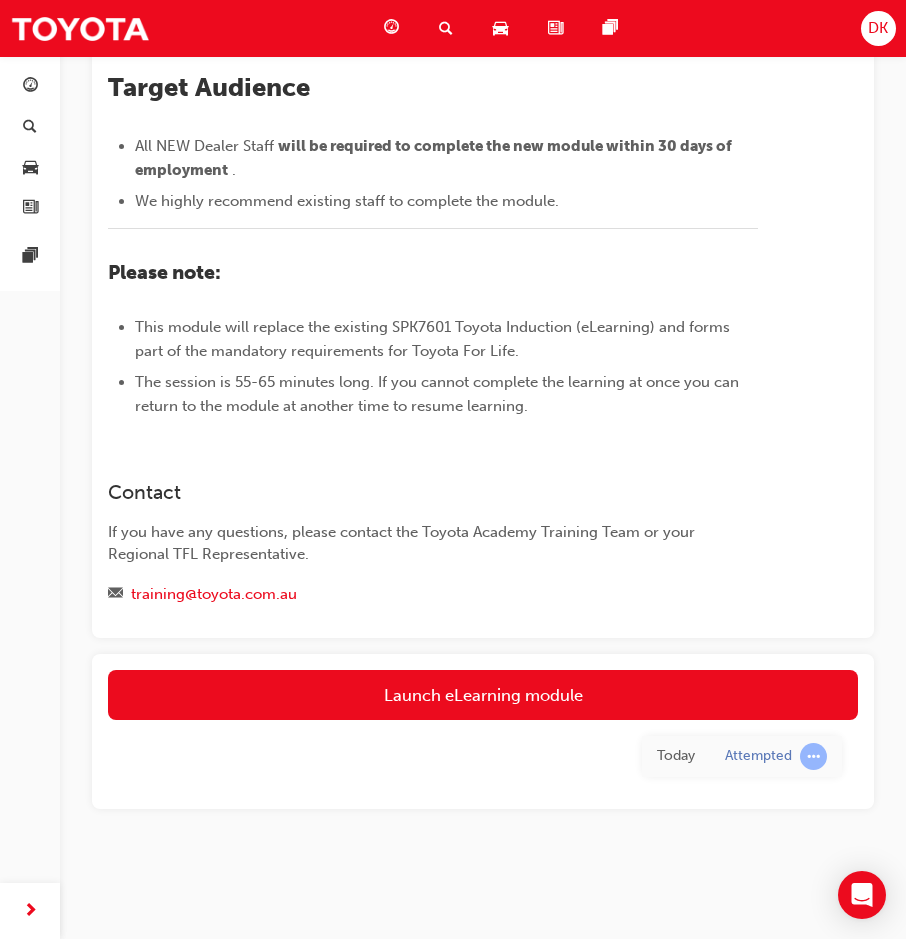 scroll, scrollTop: 849, scrollLeft: 0, axis: vertical 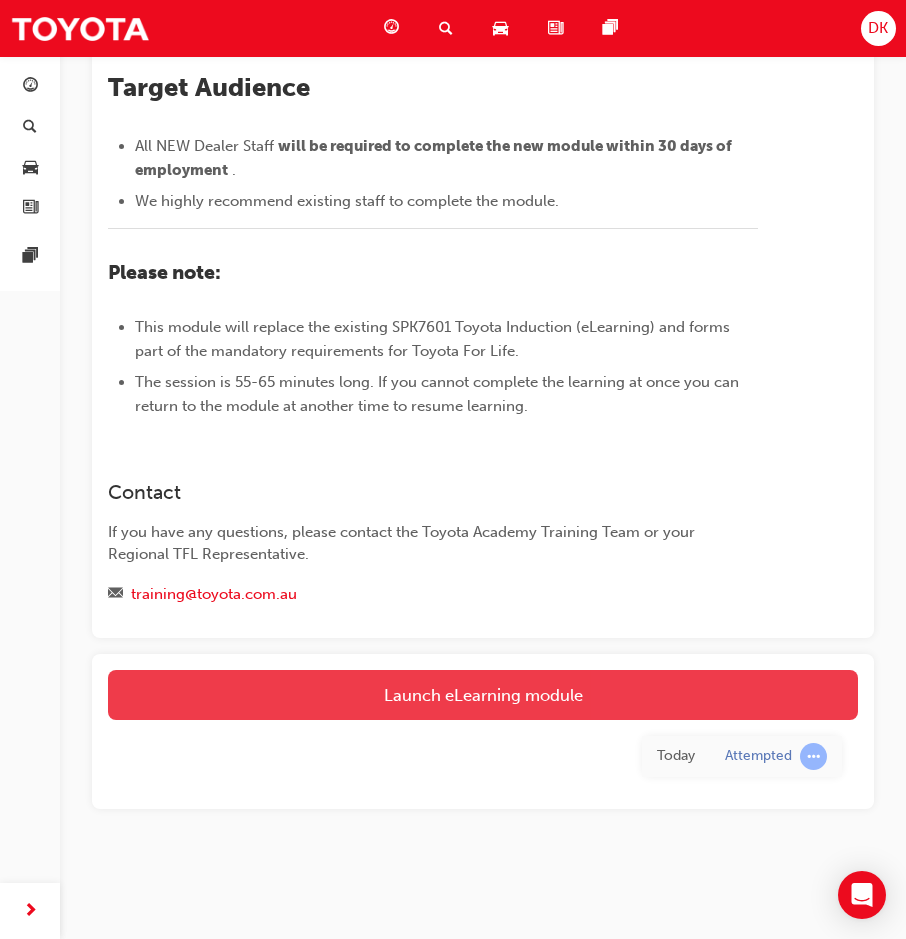 click on "Launch eLearning module" at bounding box center [483, 695] 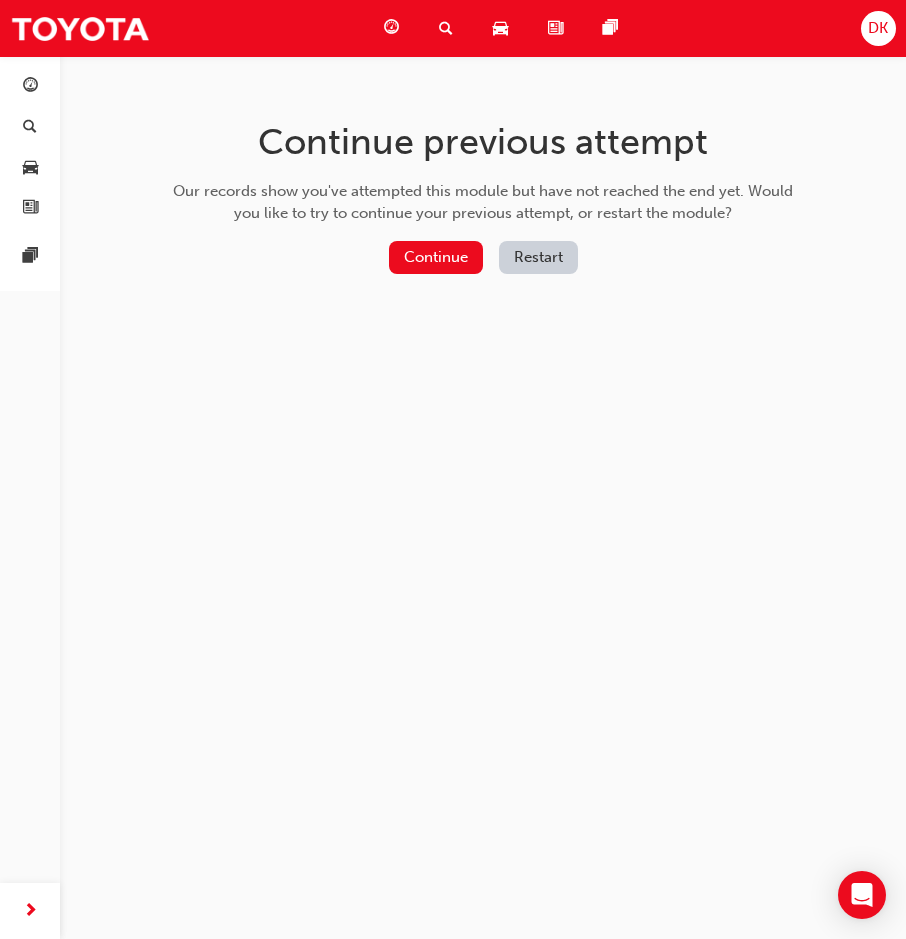 scroll, scrollTop: 0, scrollLeft: 0, axis: both 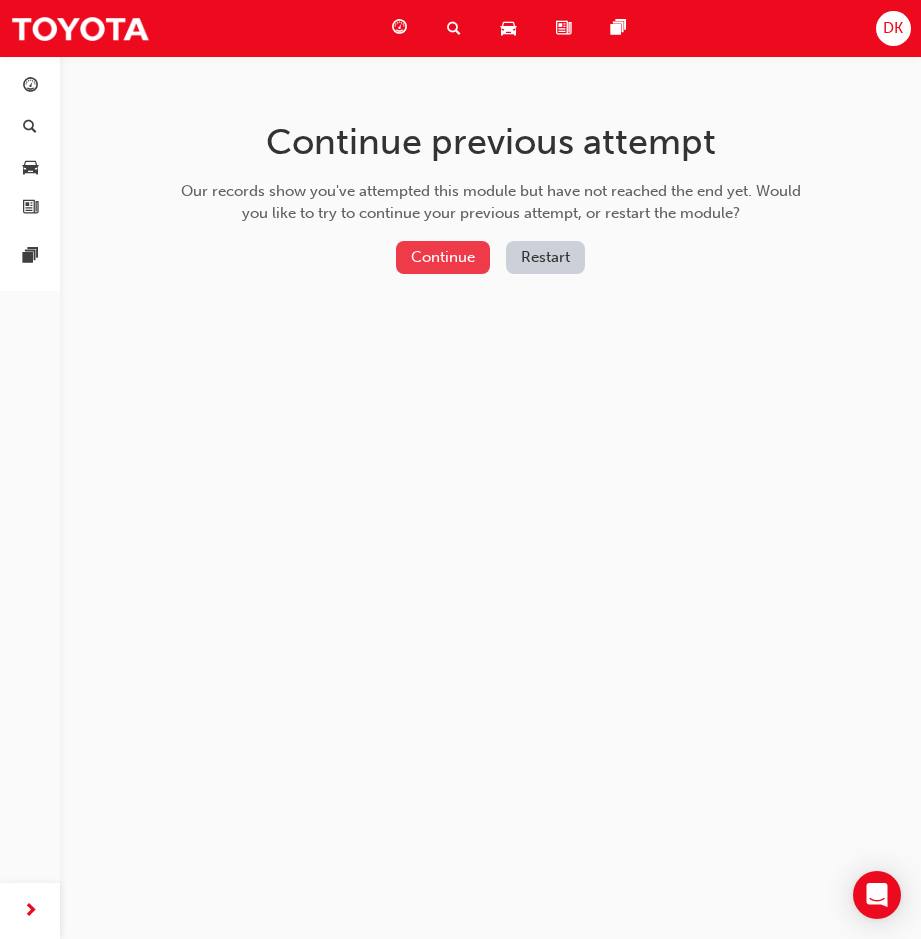 click on "Continue" at bounding box center (443, 257) 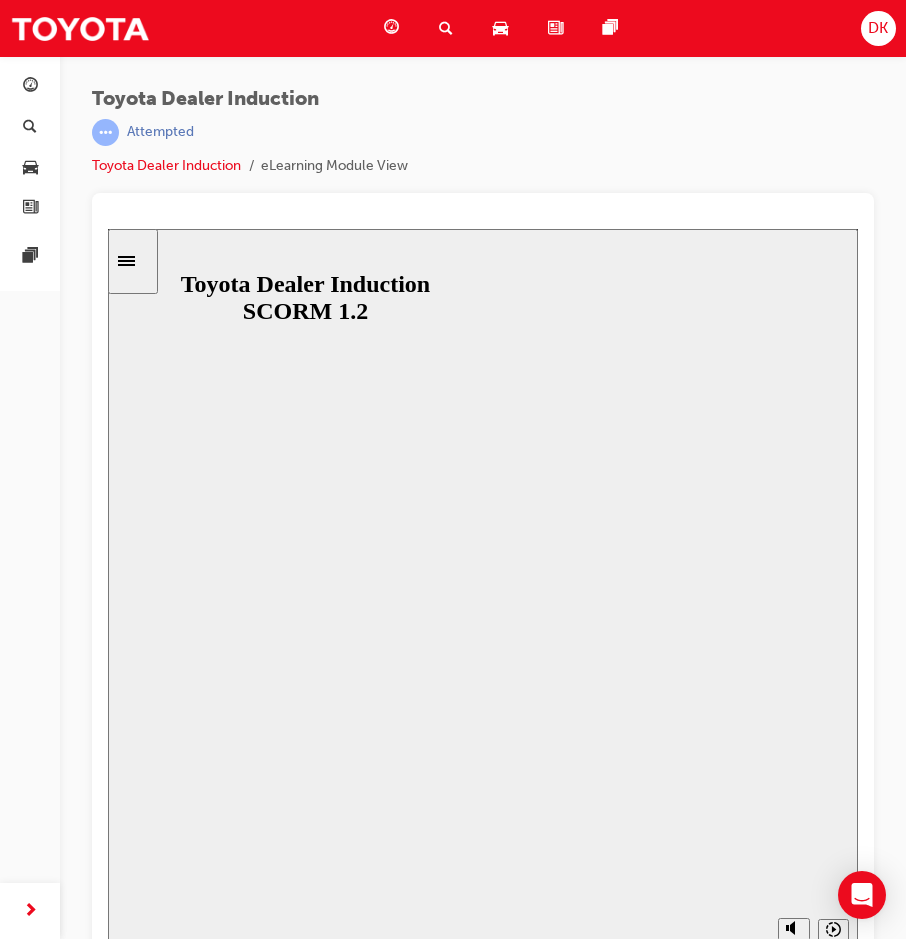 scroll, scrollTop: 0, scrollLeft: 0, axis: both 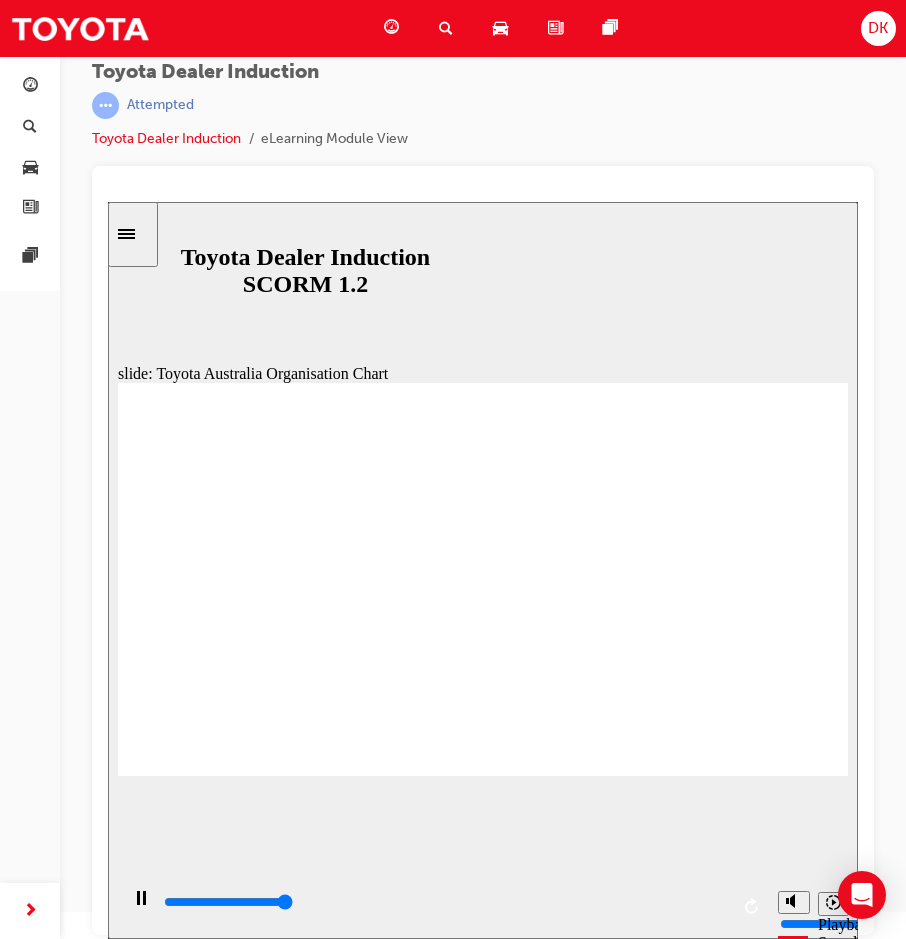 type on "31700" 